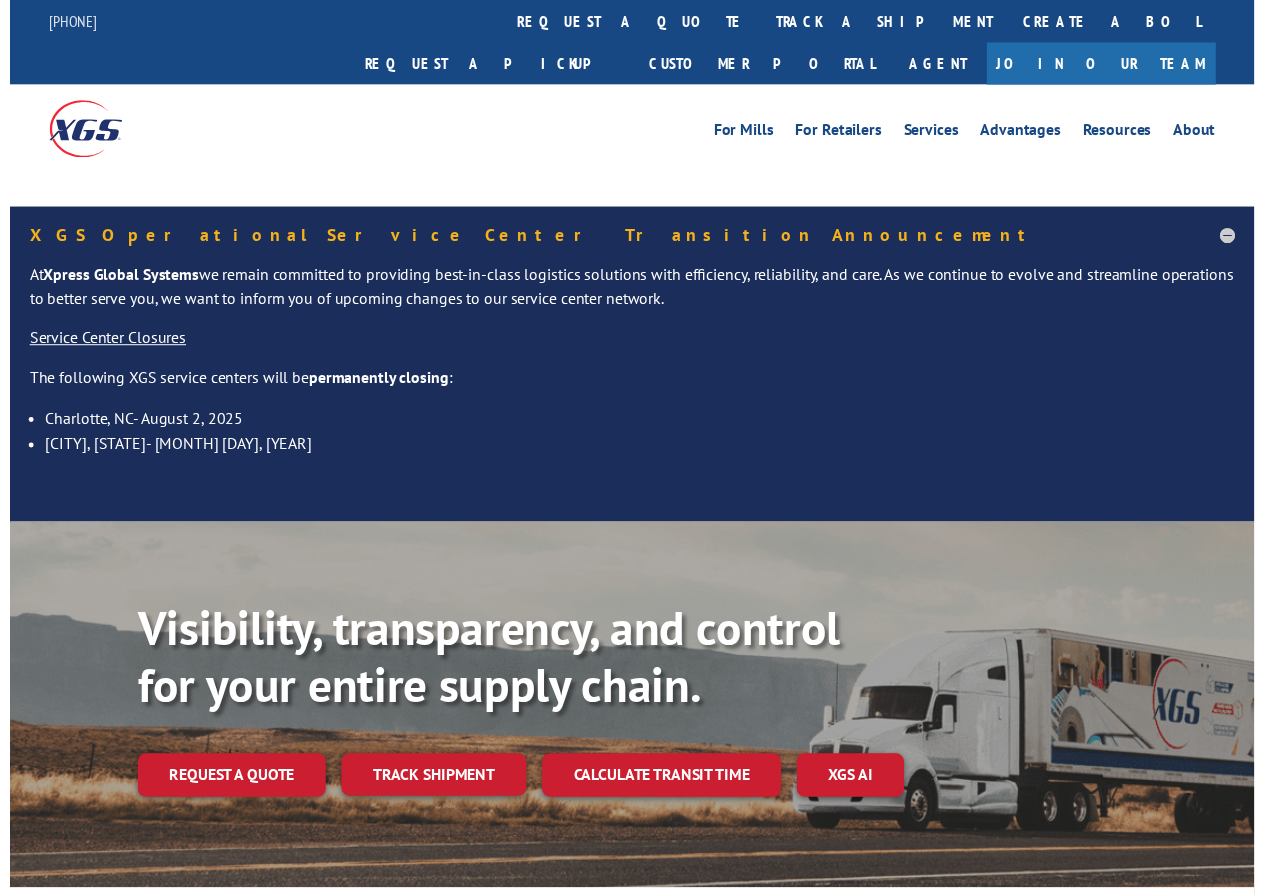 scroll, scrollTop: 0, scrollLeft: 0, axis: both 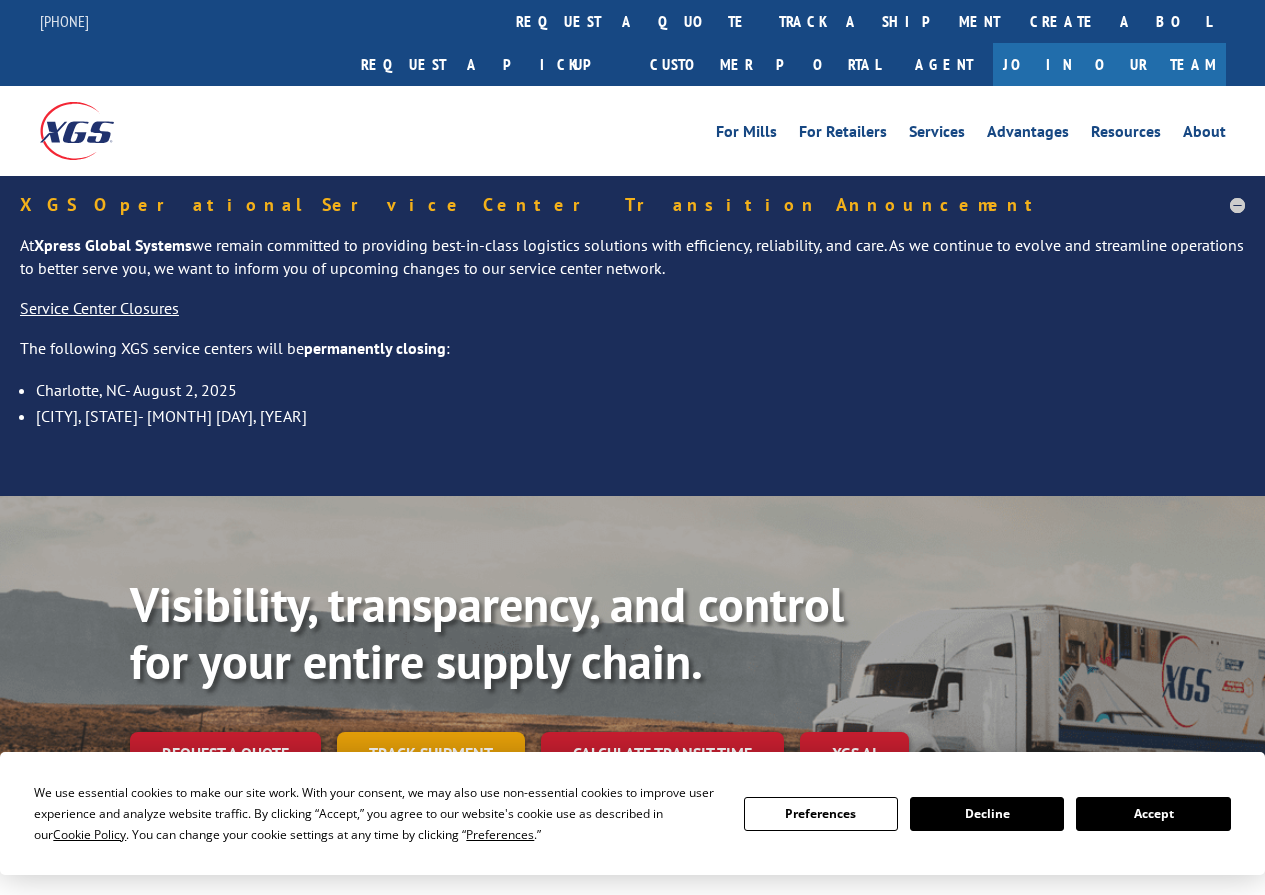 click on "Track shipment" at bounding box center (431, 753) 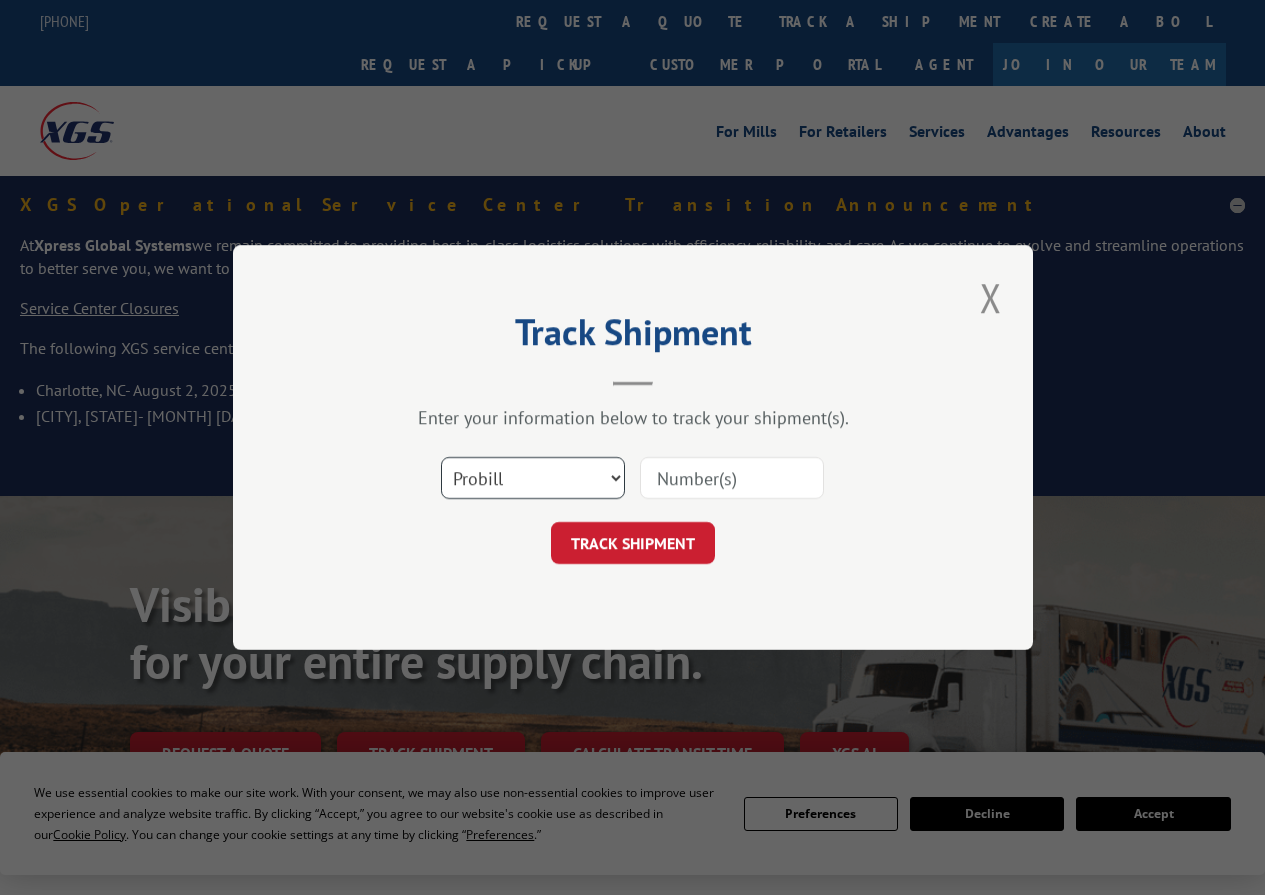 click on "Select category... Probill BOL PO" at bounding box center [533, 478] 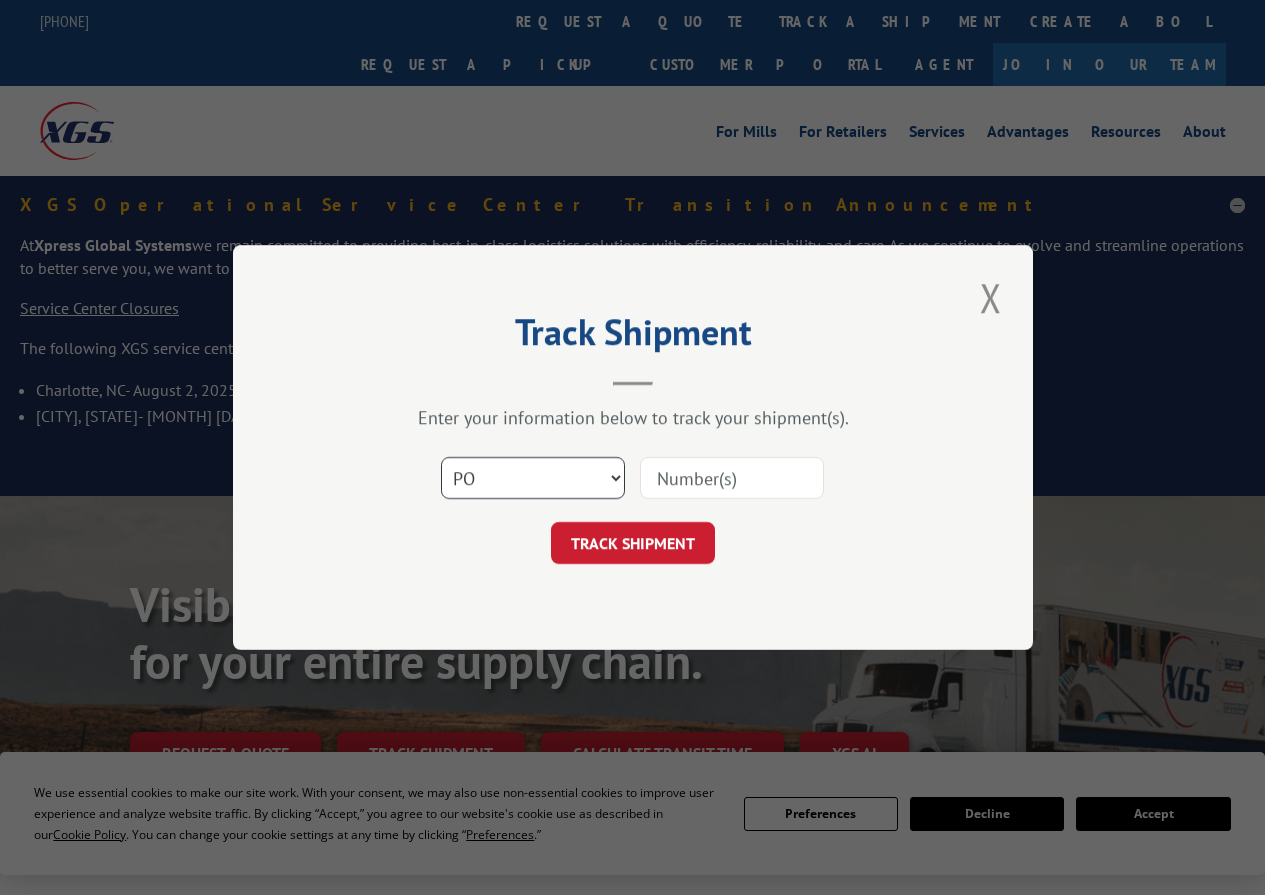click on "Select category... Probill BOL PO" at bounding box center (533, 478) 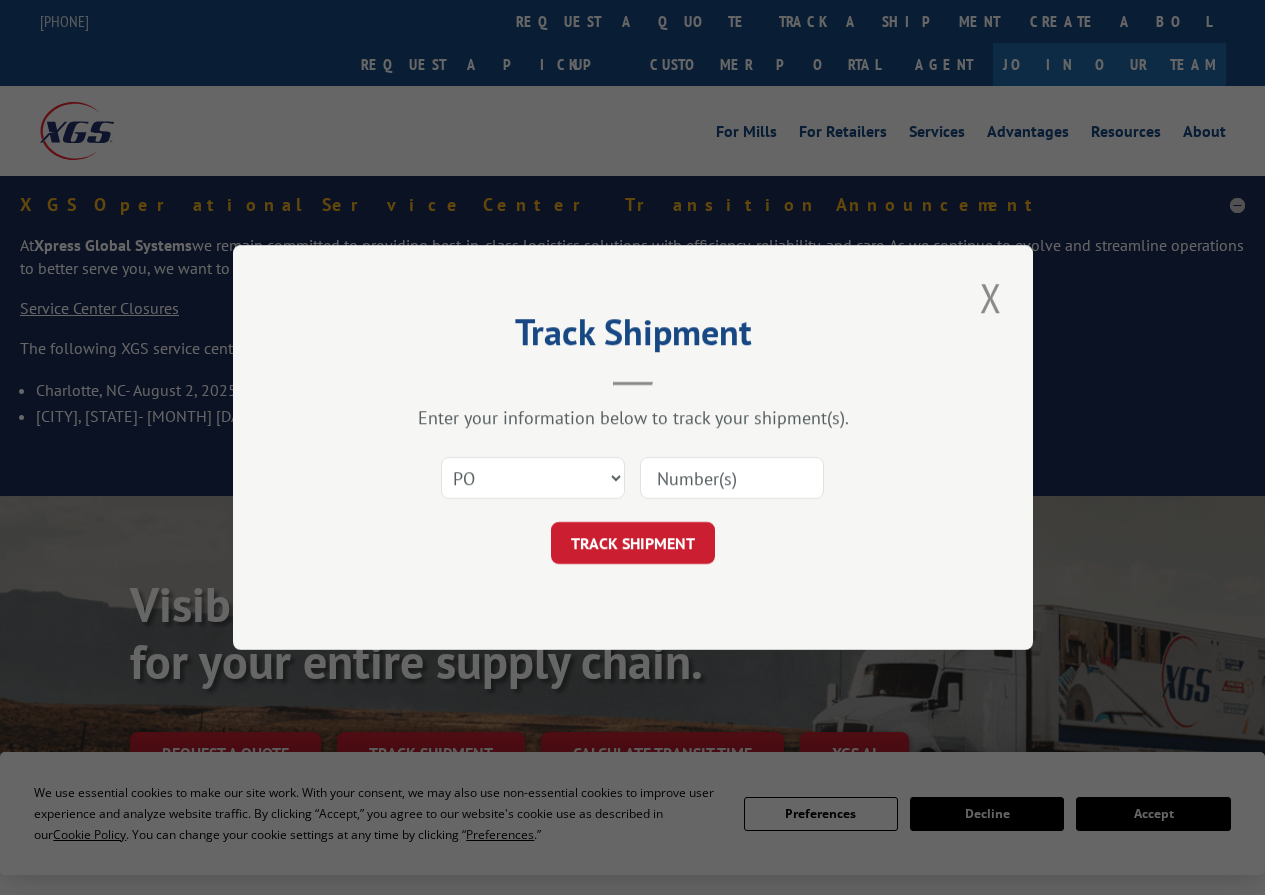 click at bounding box center [732, 478] 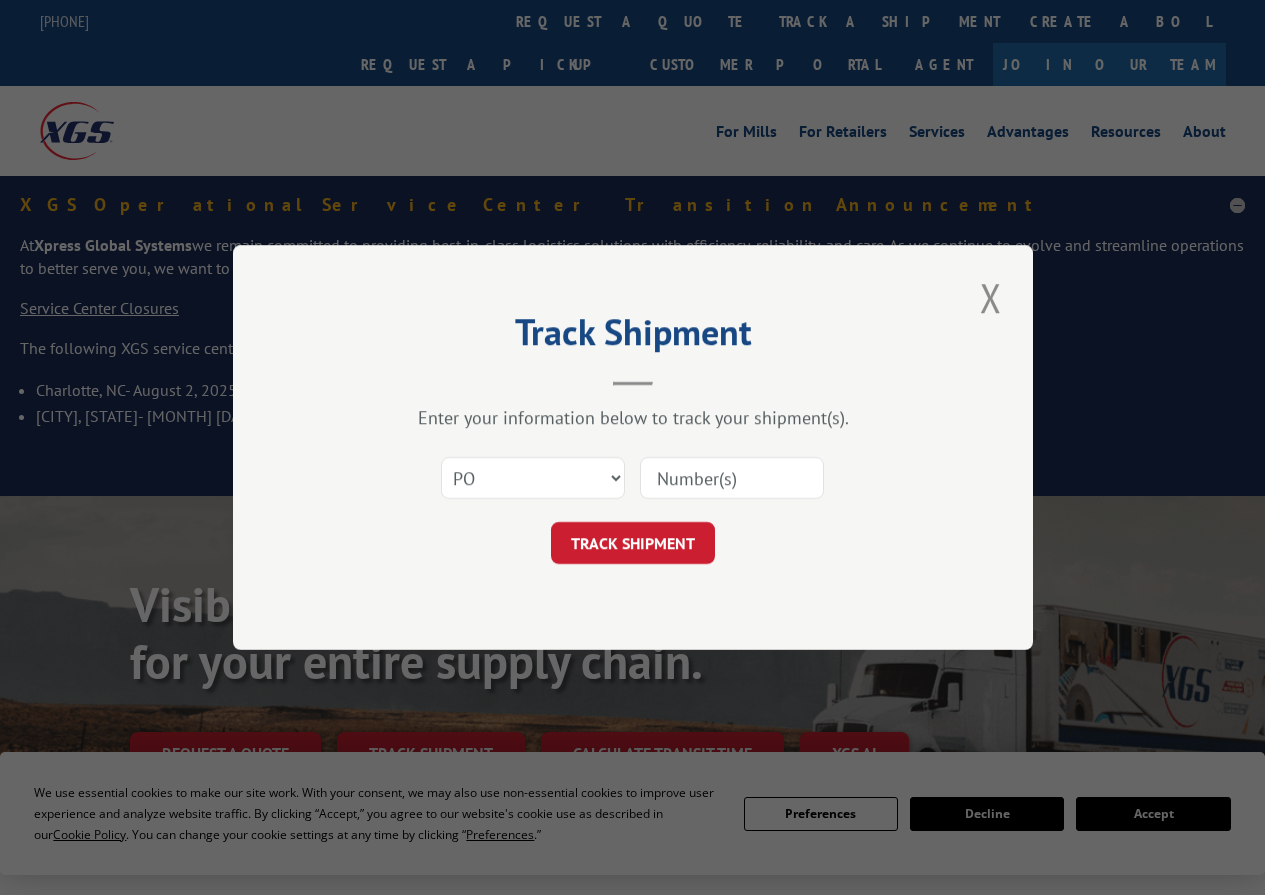 paste on "[NUMBER]" 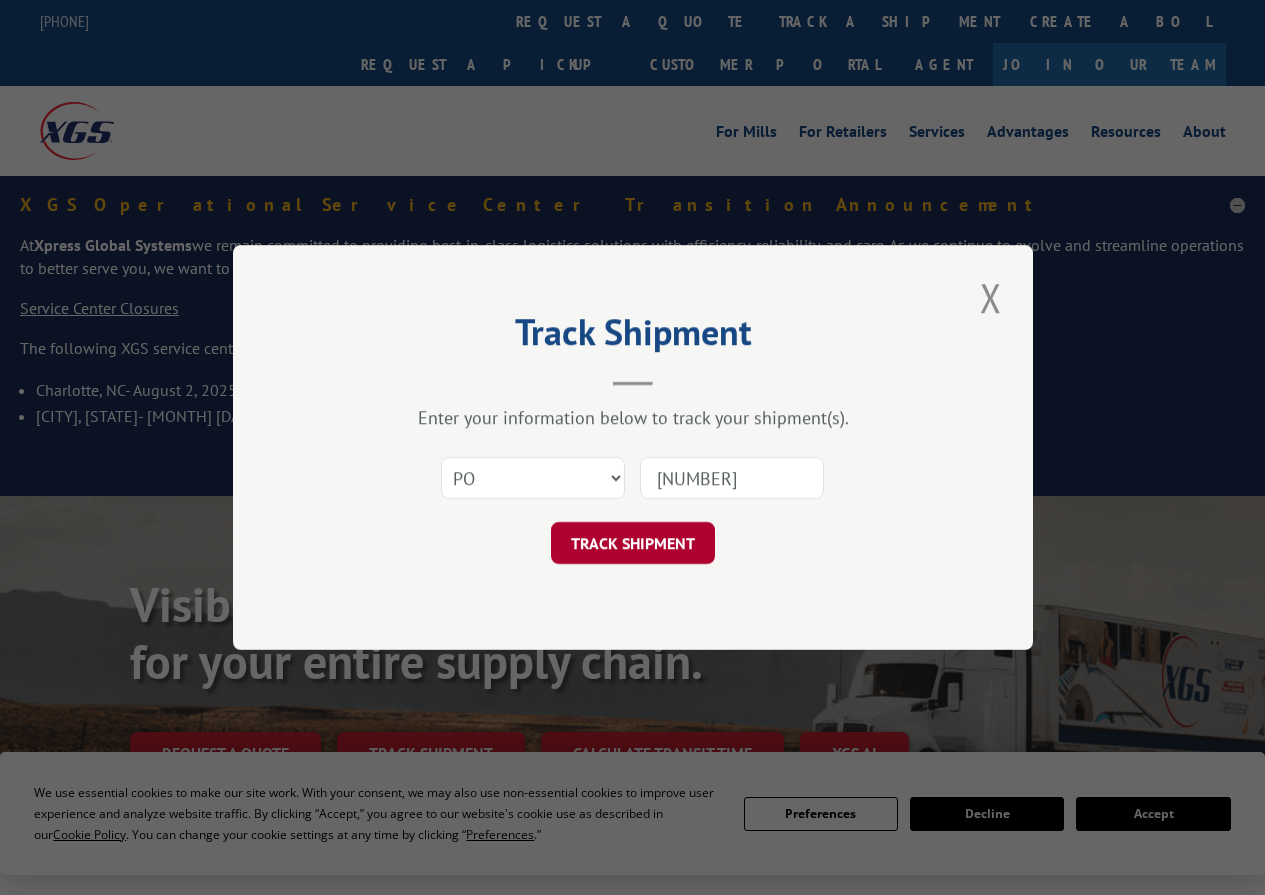 type on "[NUMBER]" 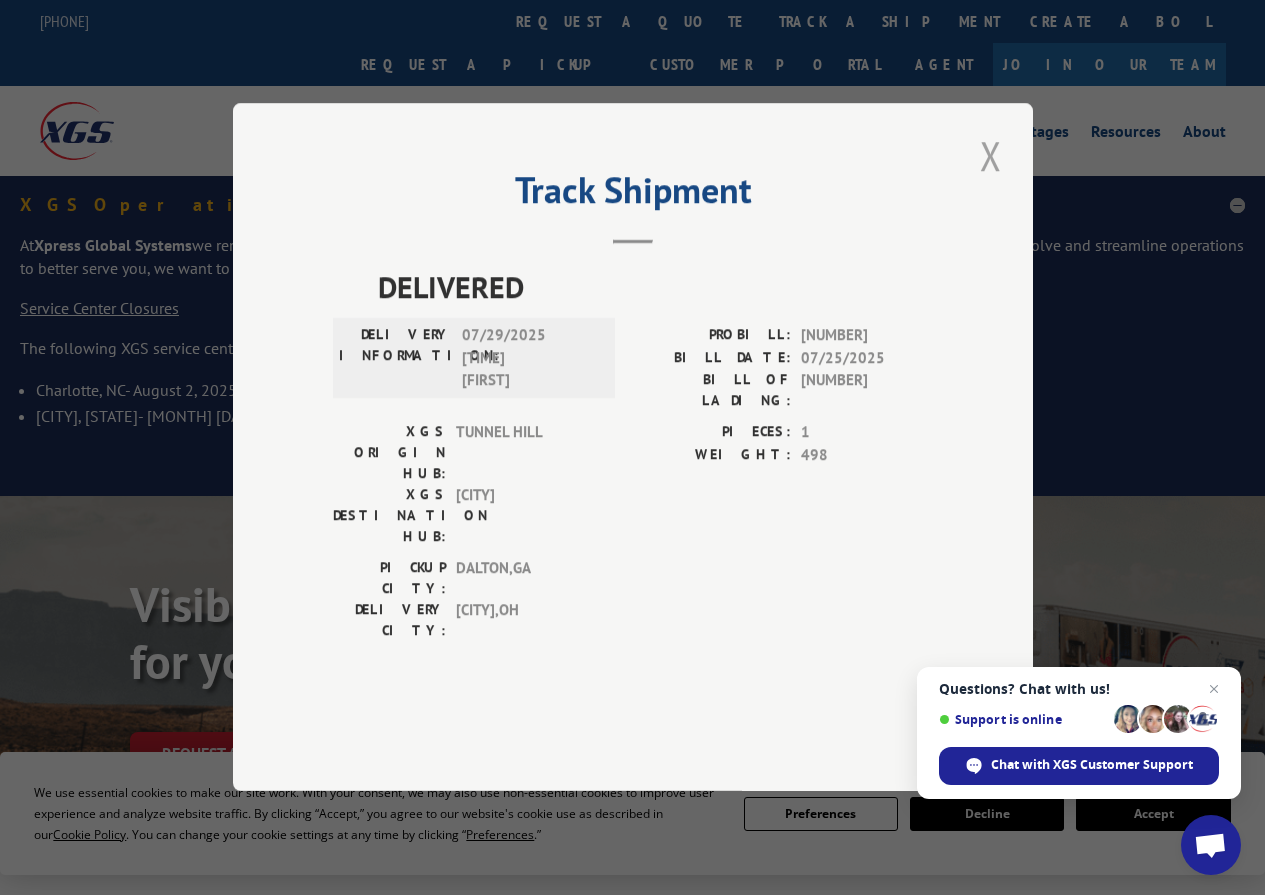 click at bounding box center [991, 155] 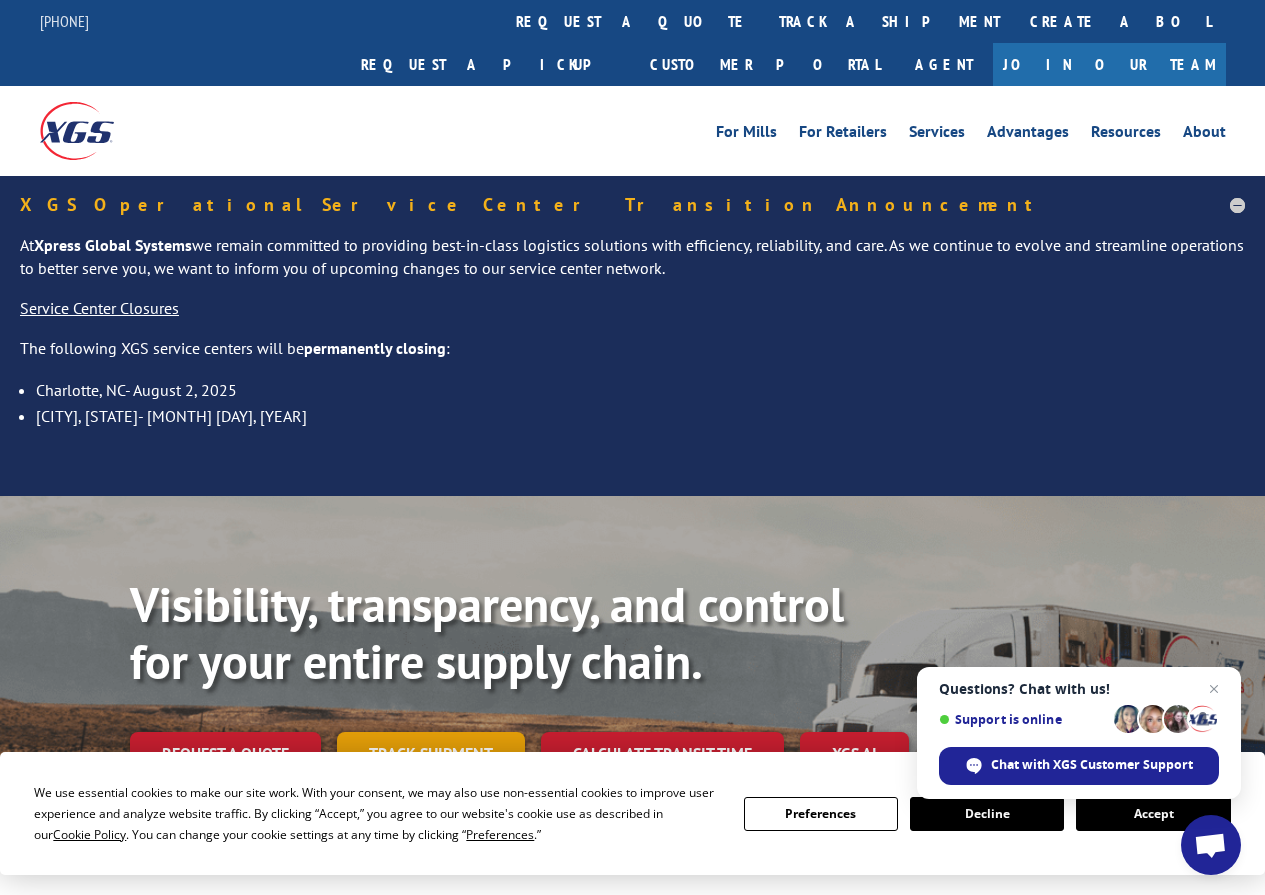 click on "Track shipment" at bounding box center [431, 753] 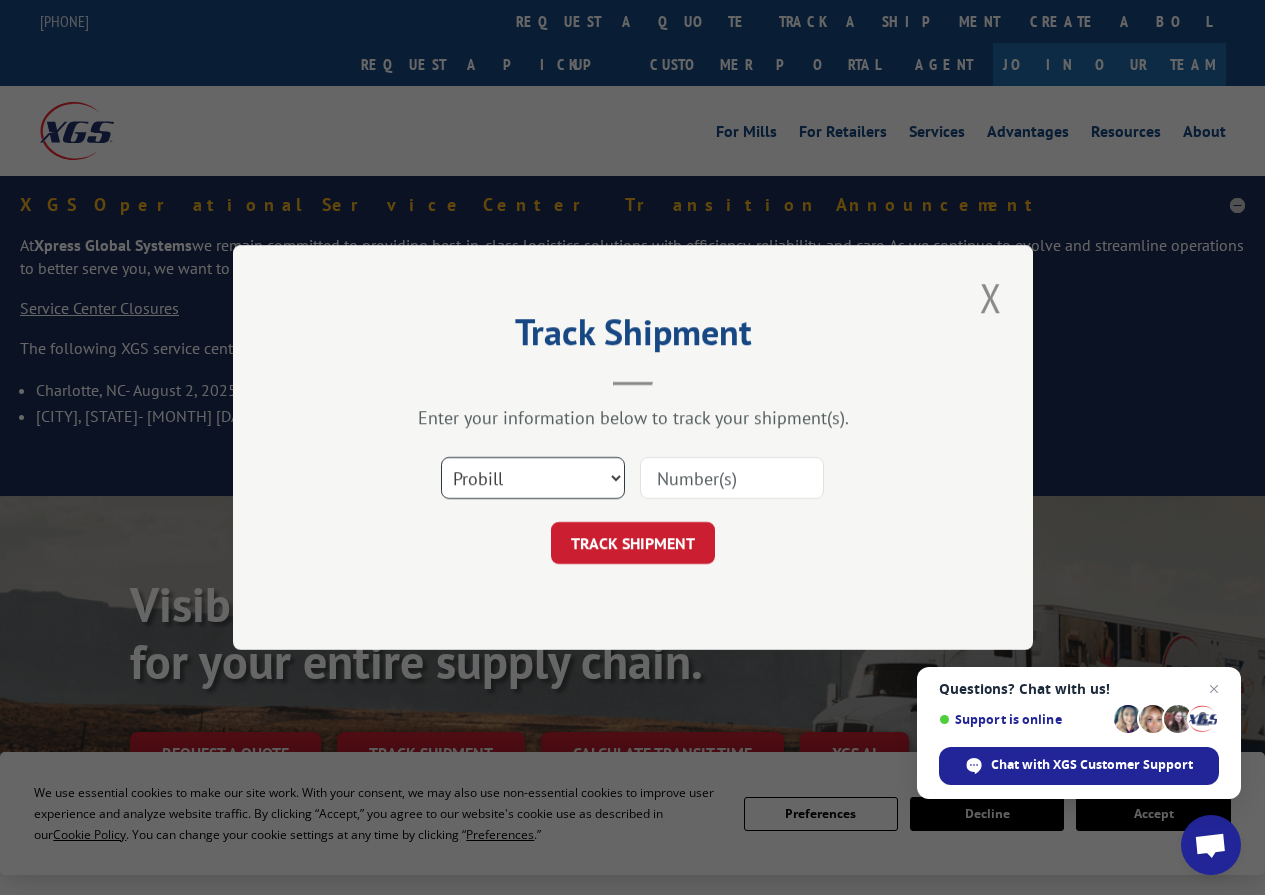 click on "Select category... Probill BOL PO" at bounding box center [533, 478] 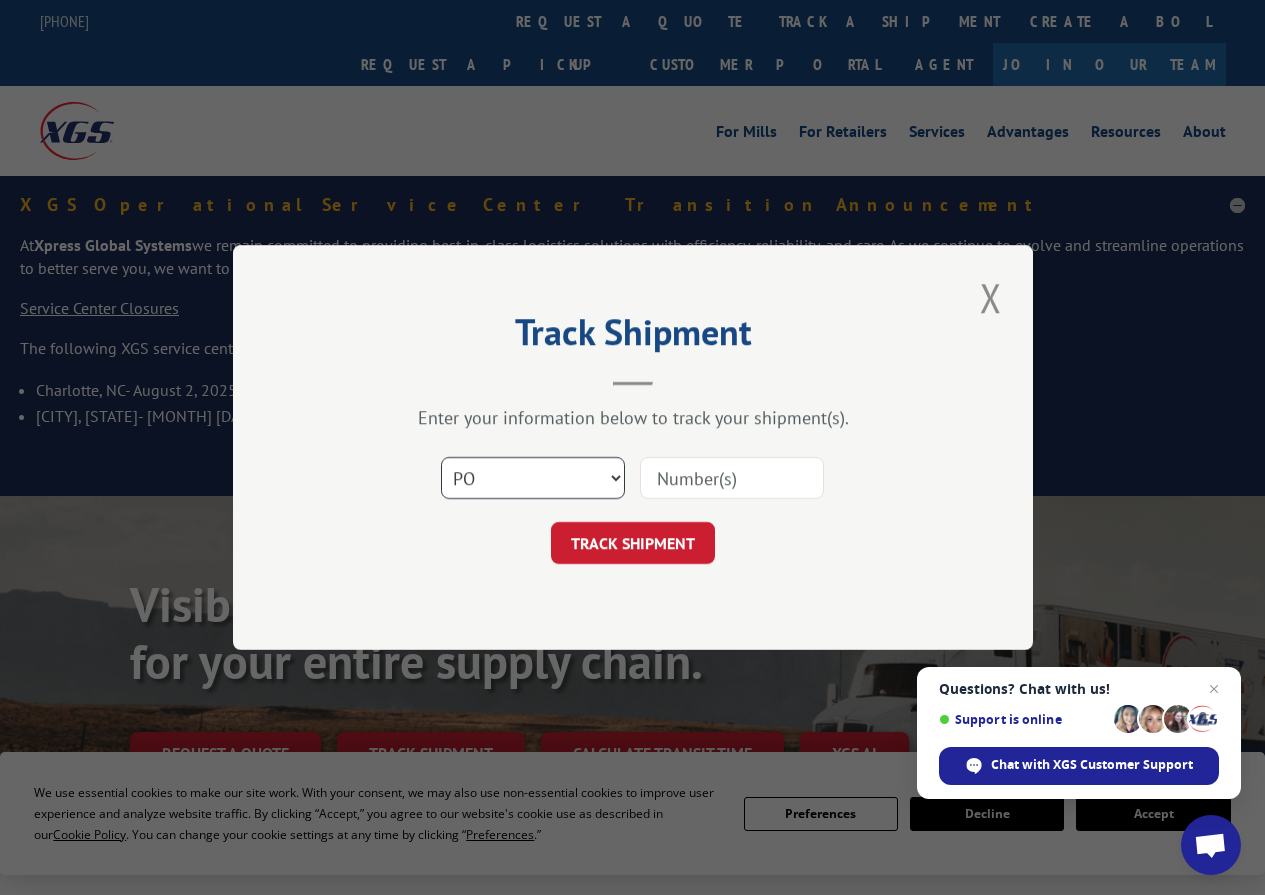 click on "Select category... Probill BOL PO" at bounding box center (533, 478) 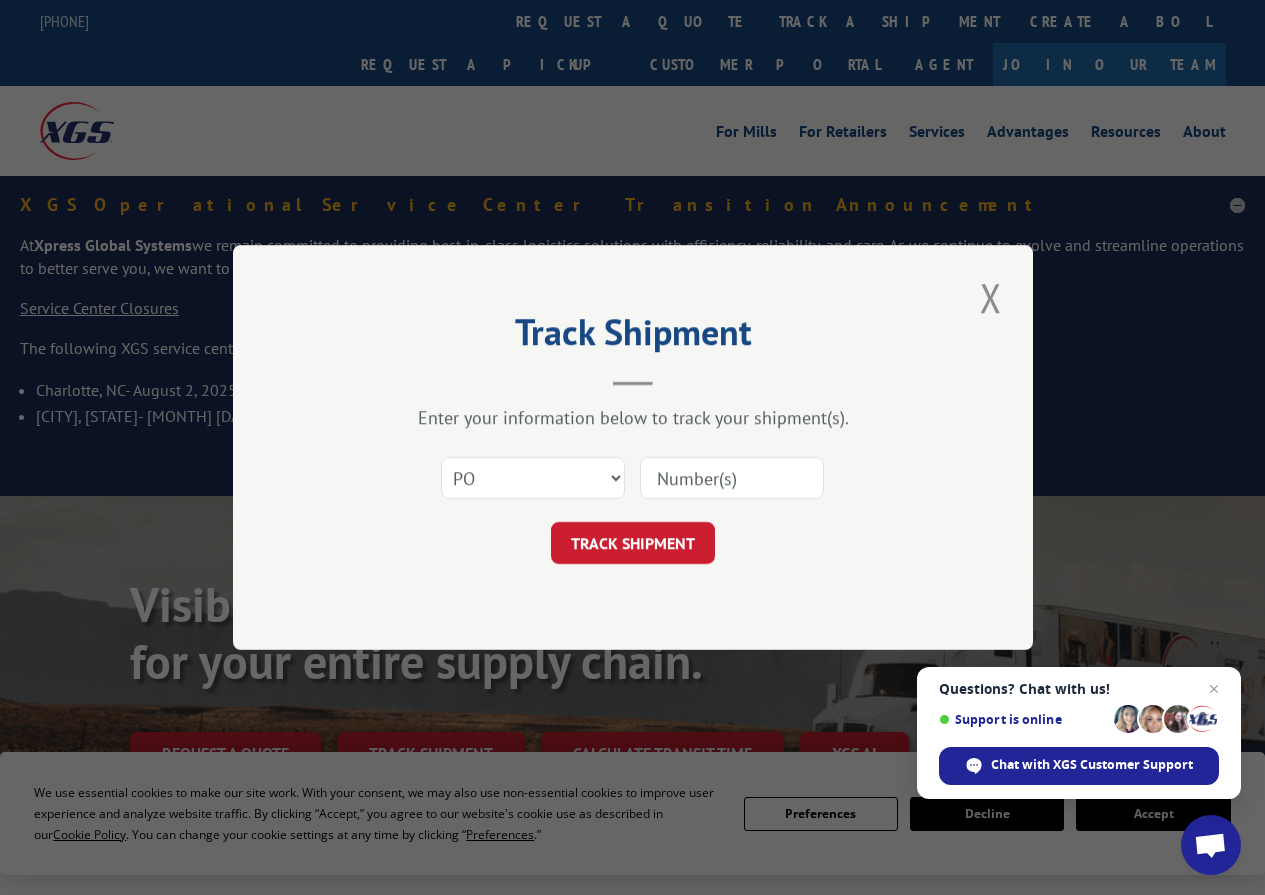 click at bounding box center [732, 478] 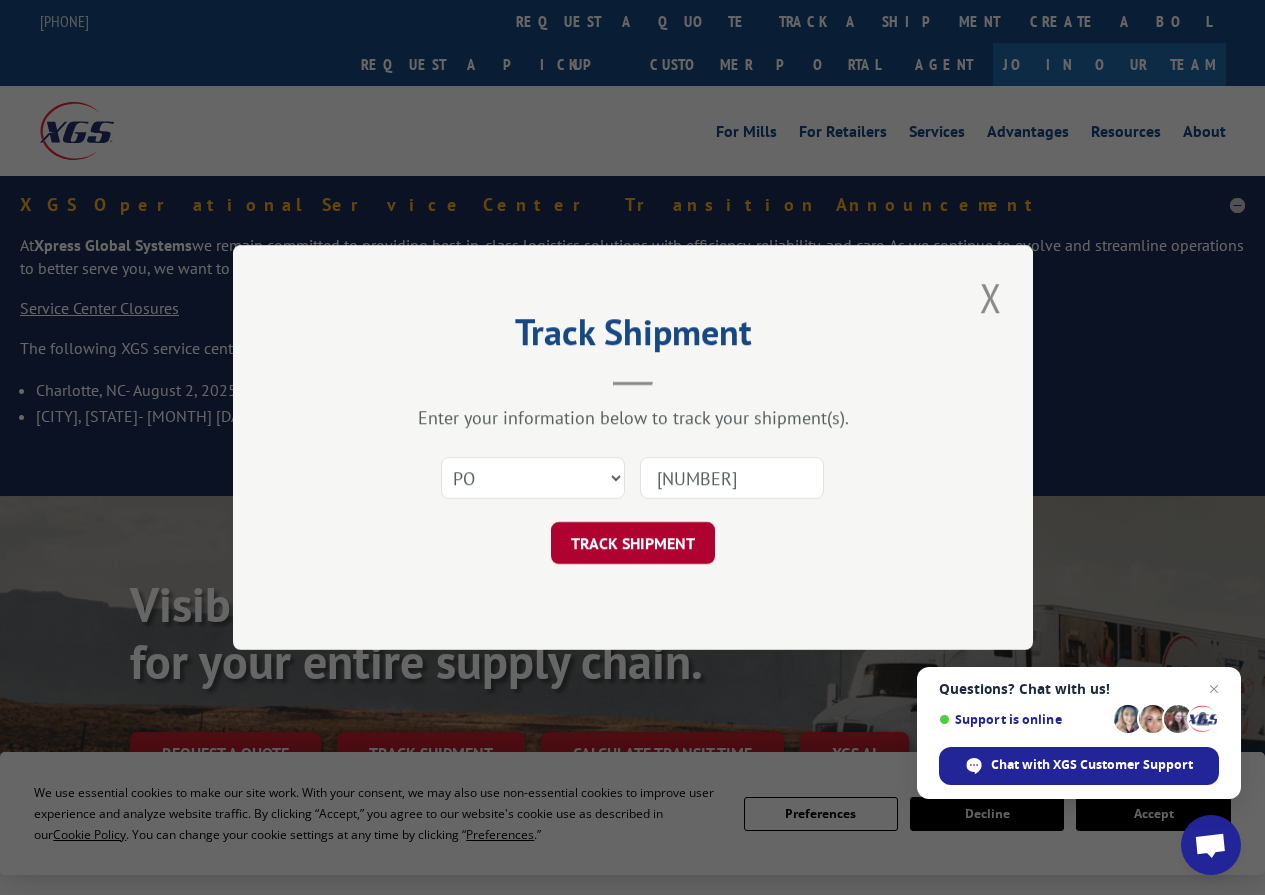 type on "[NUMBER]" 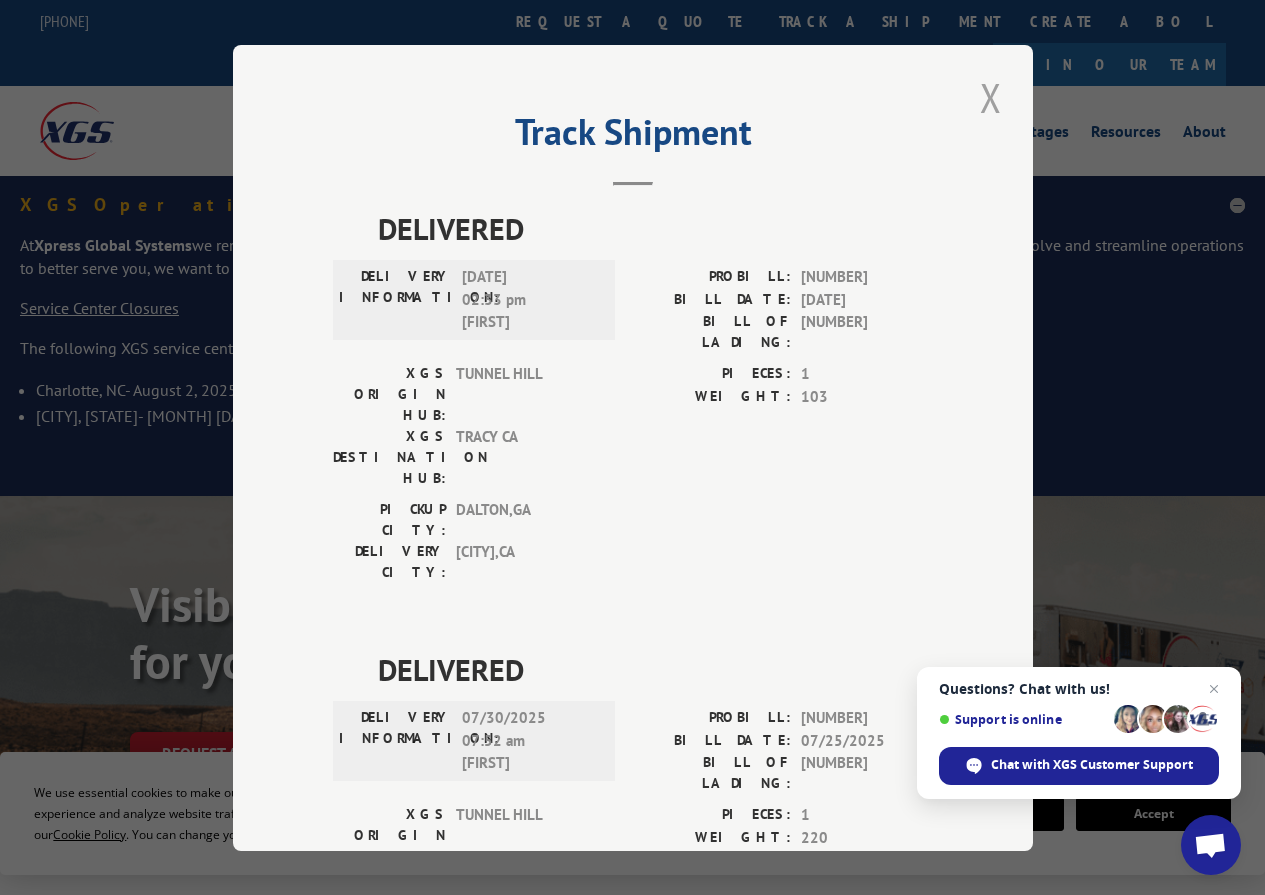 click at bounding box center [991, 97] 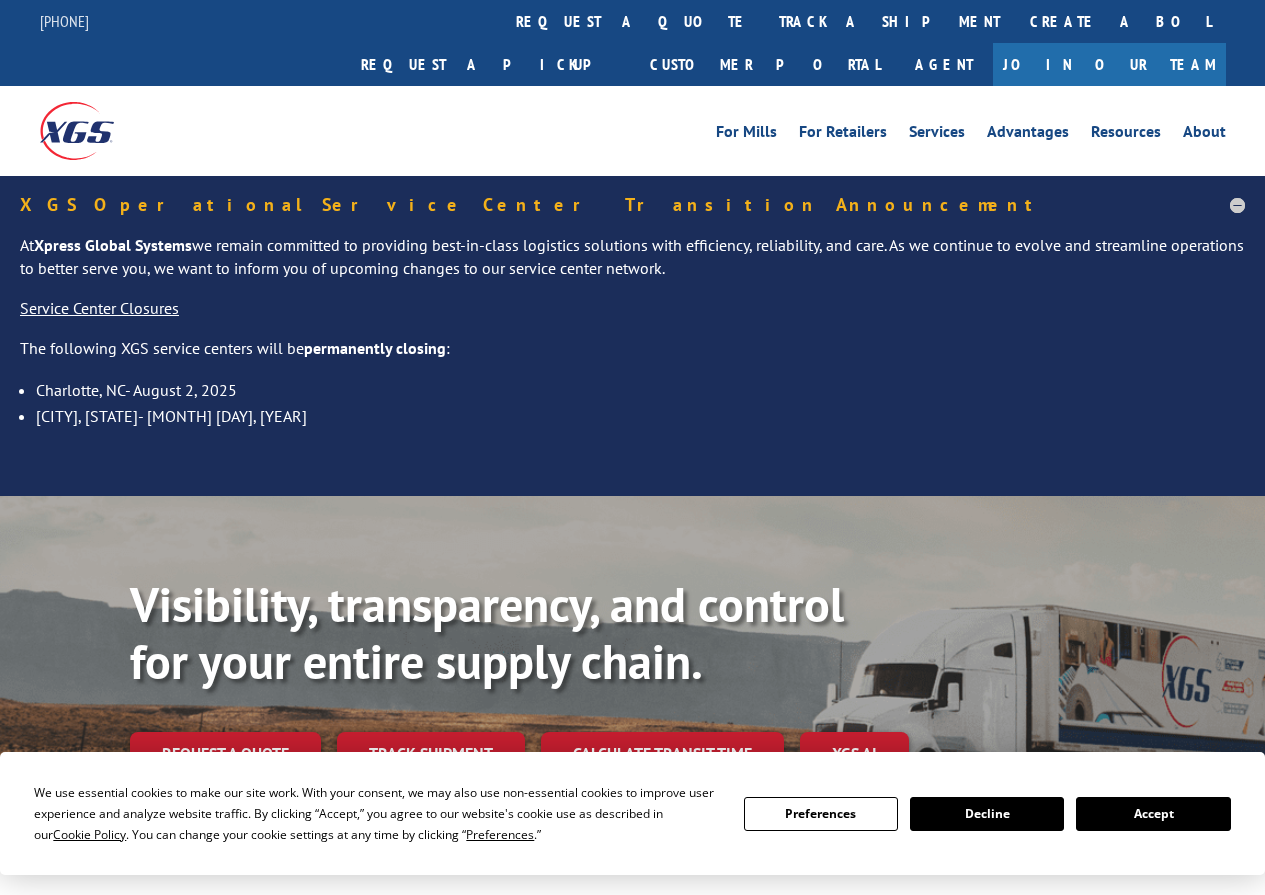 scroll, scrollTop: 0, scrollLeft: 0, axis: both 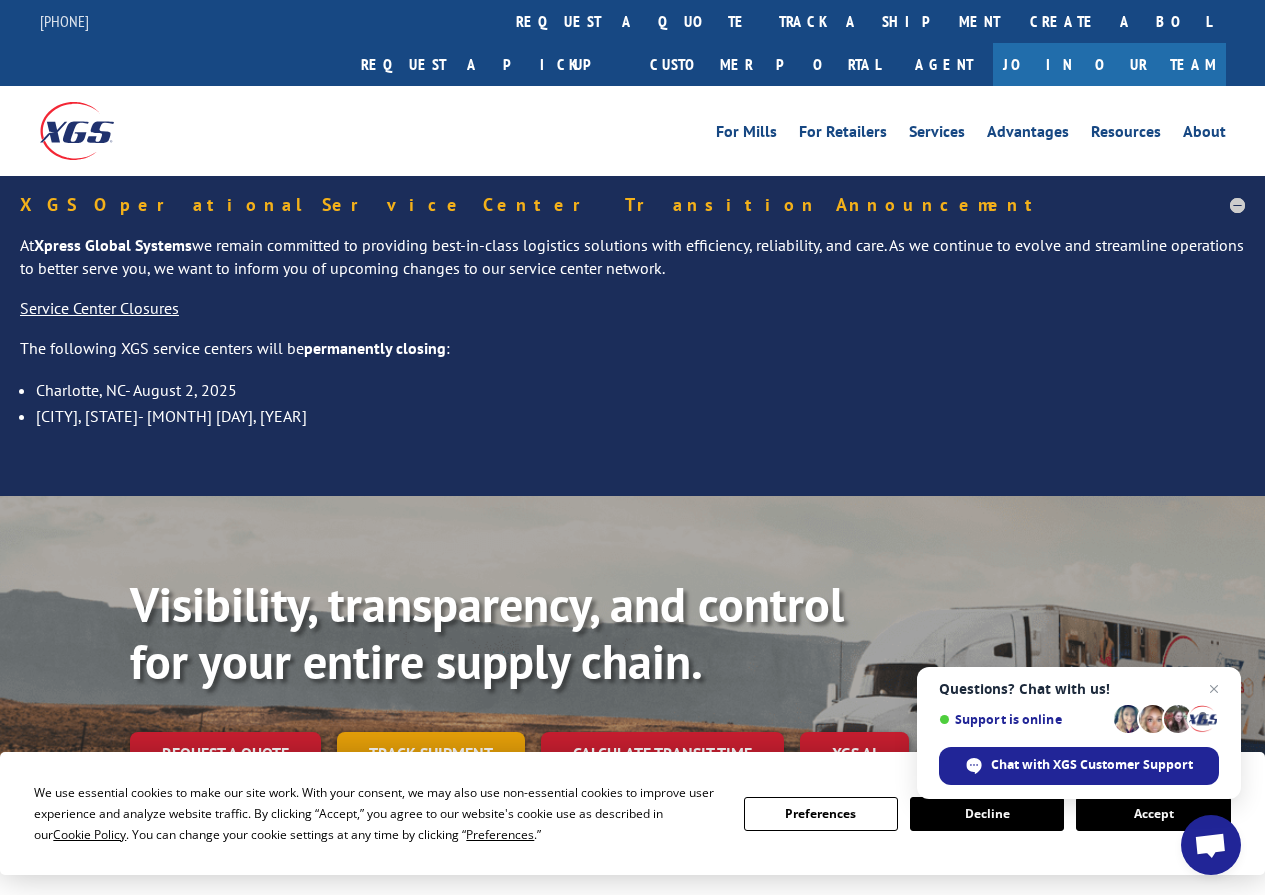 click on "Track shipment" at bounding box center (431, 753) 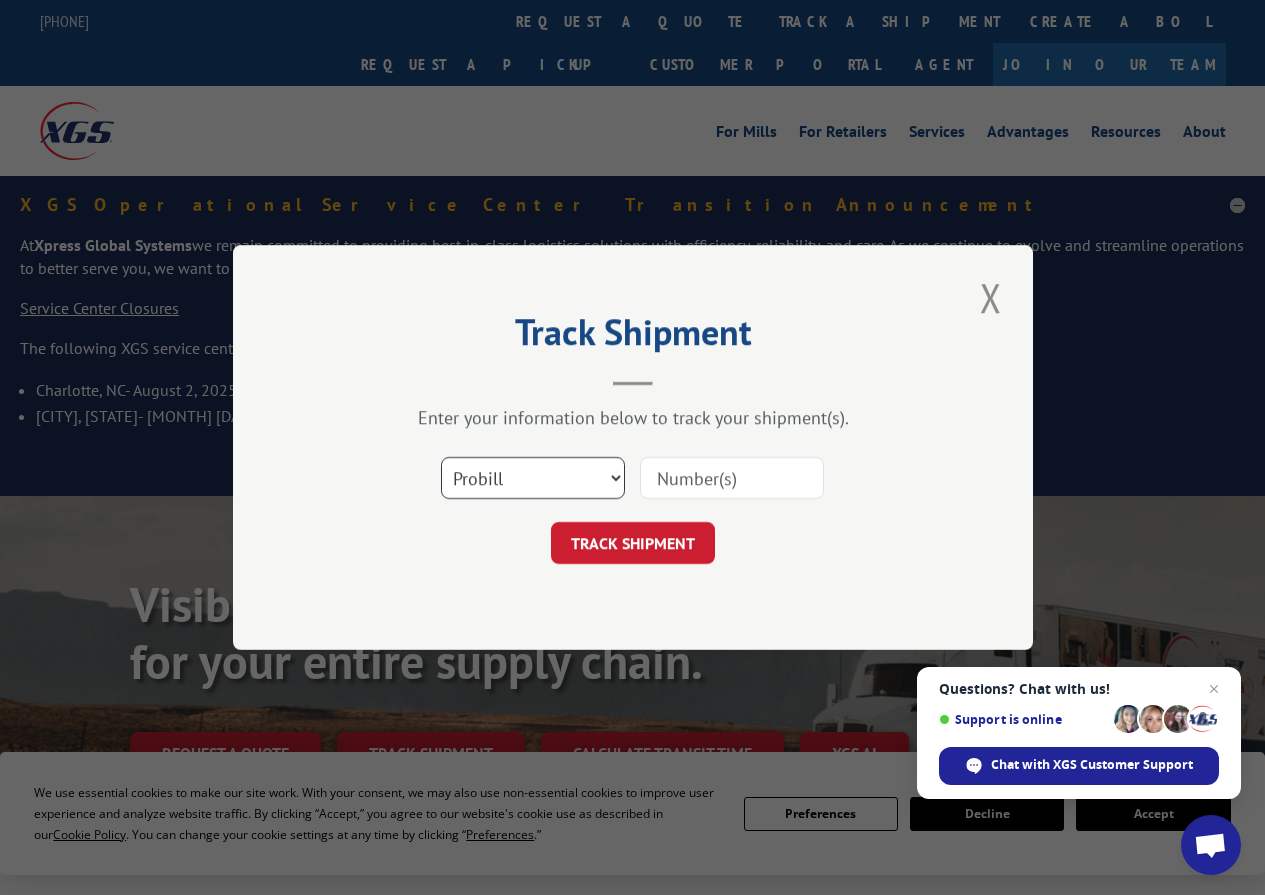 click on "Select category... Probill BOL PO" at bounding box center [533, 478] 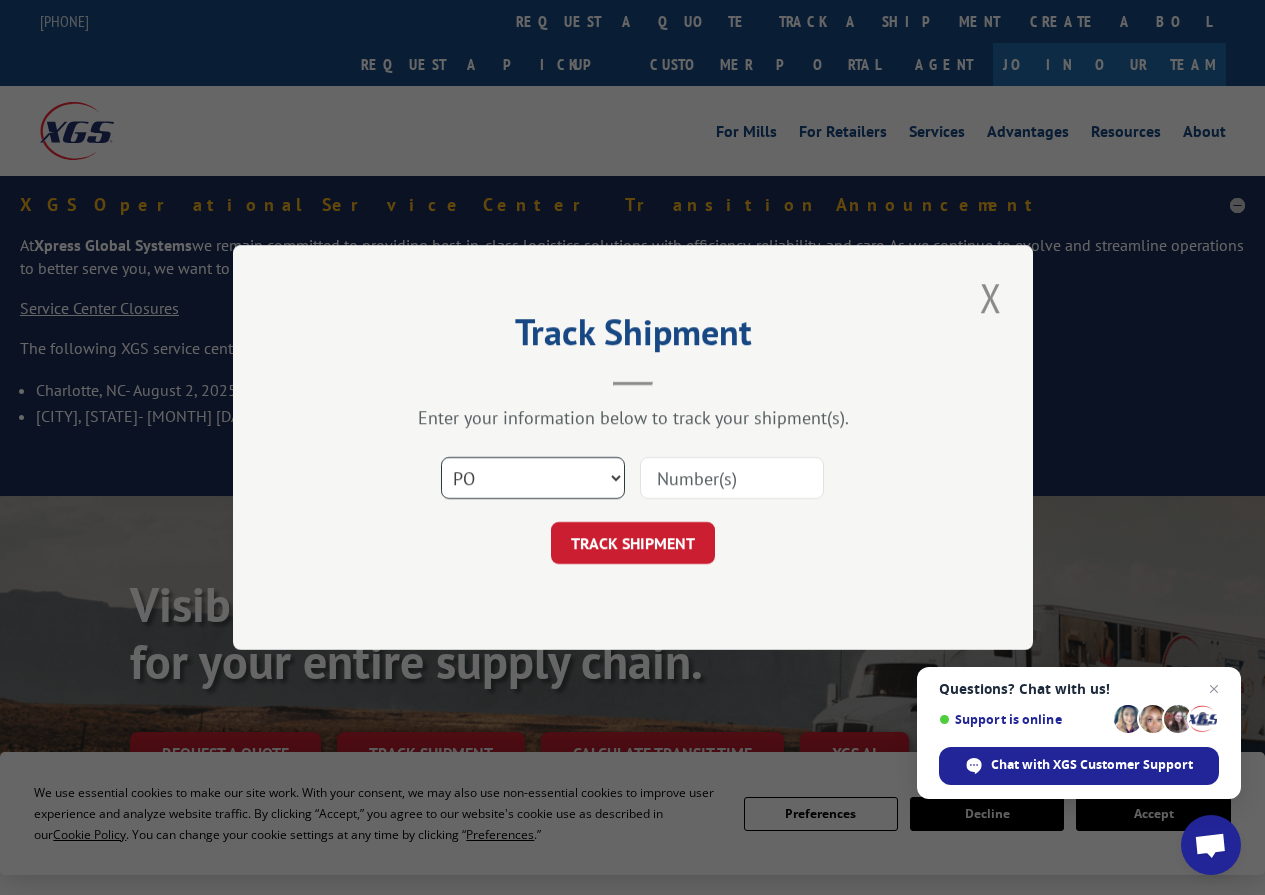 click on "Select category... Probill BOL PO" at bounding box center (533, 478) 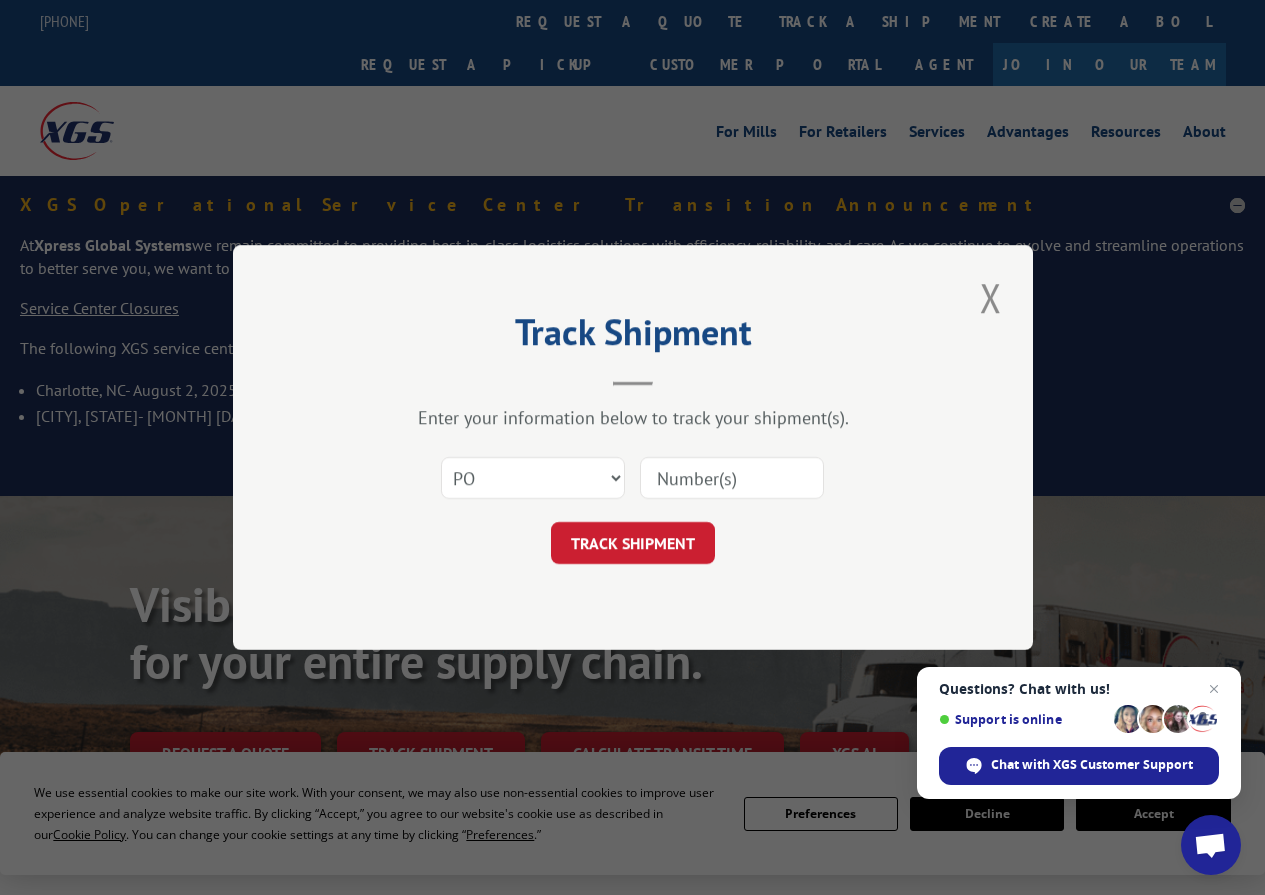click at bounding box center (732, 478) 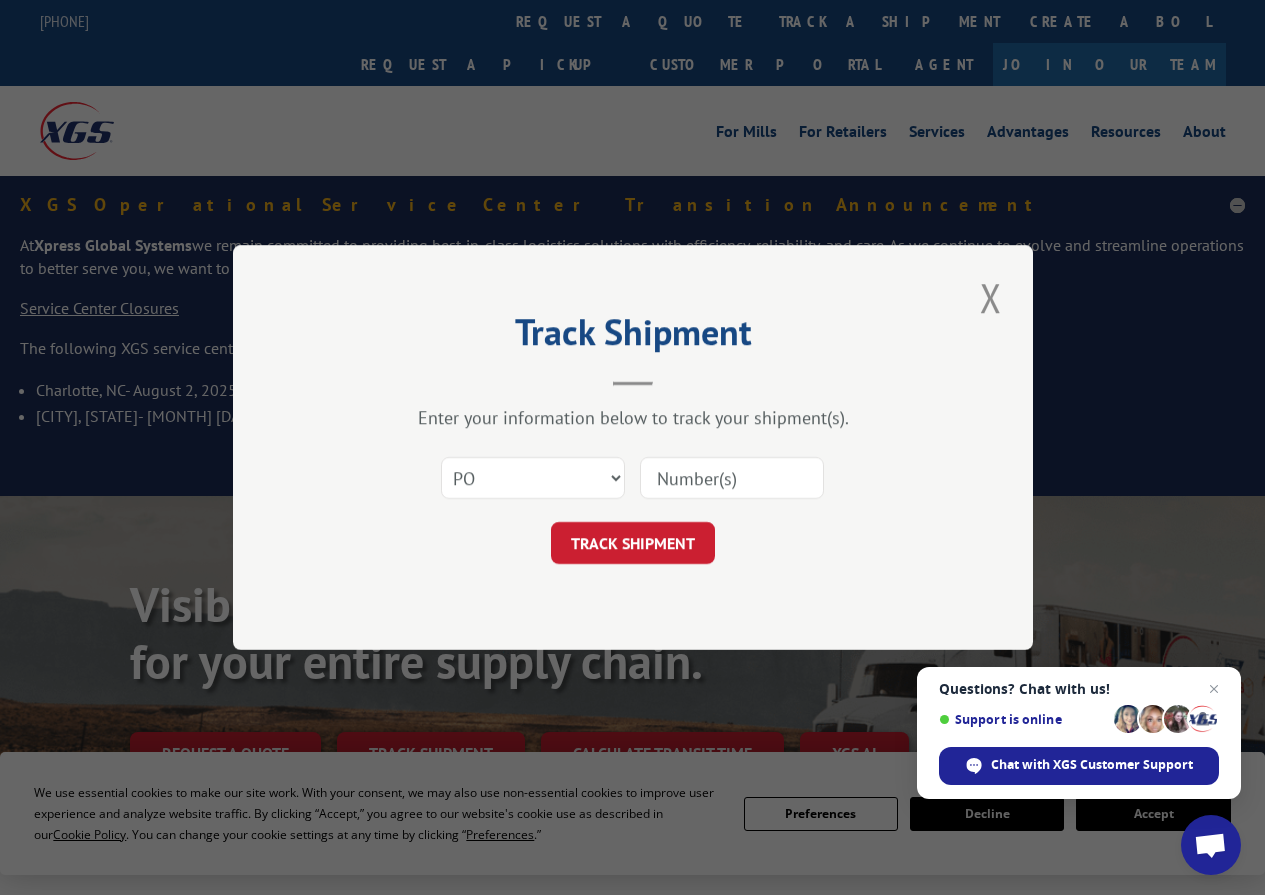 paste on "82544152" 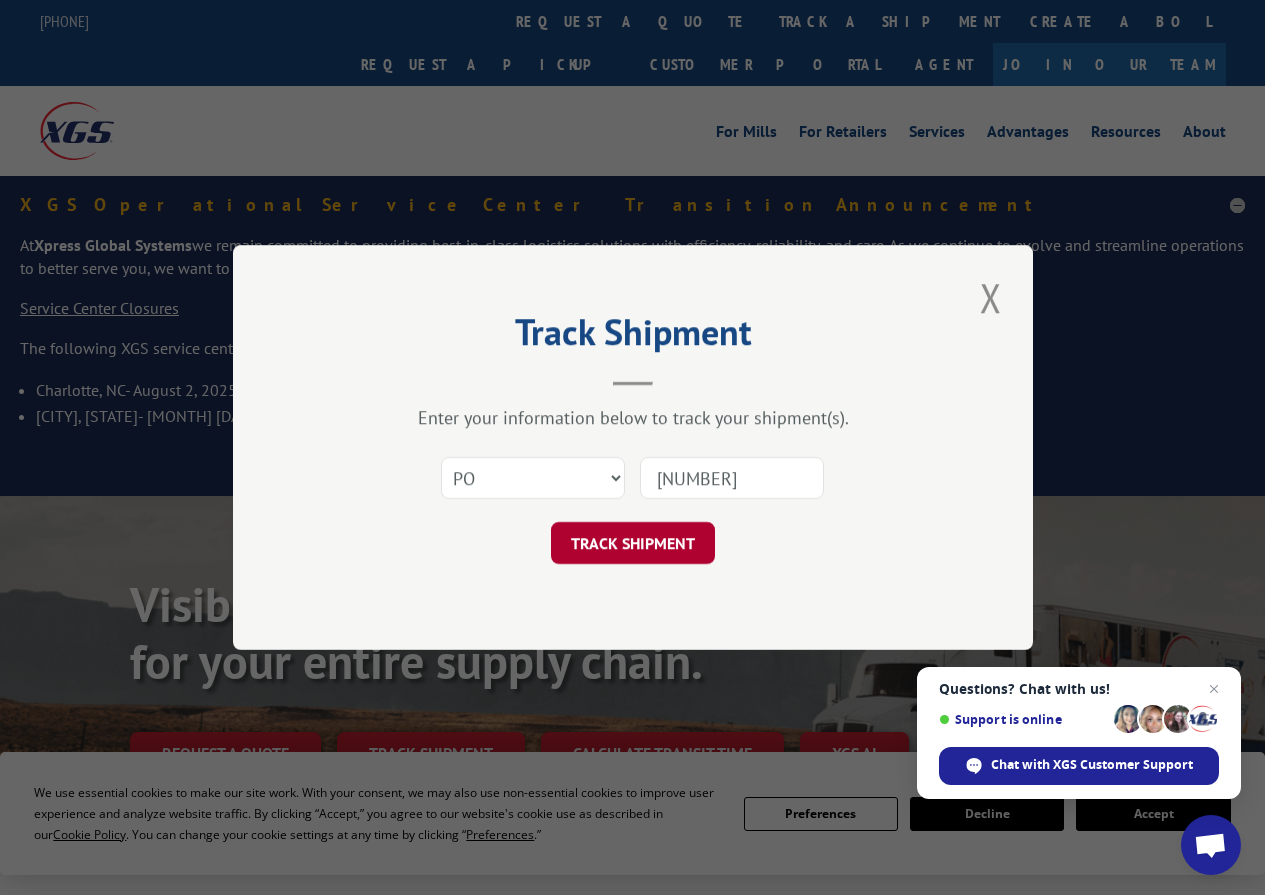 type on "82544152" 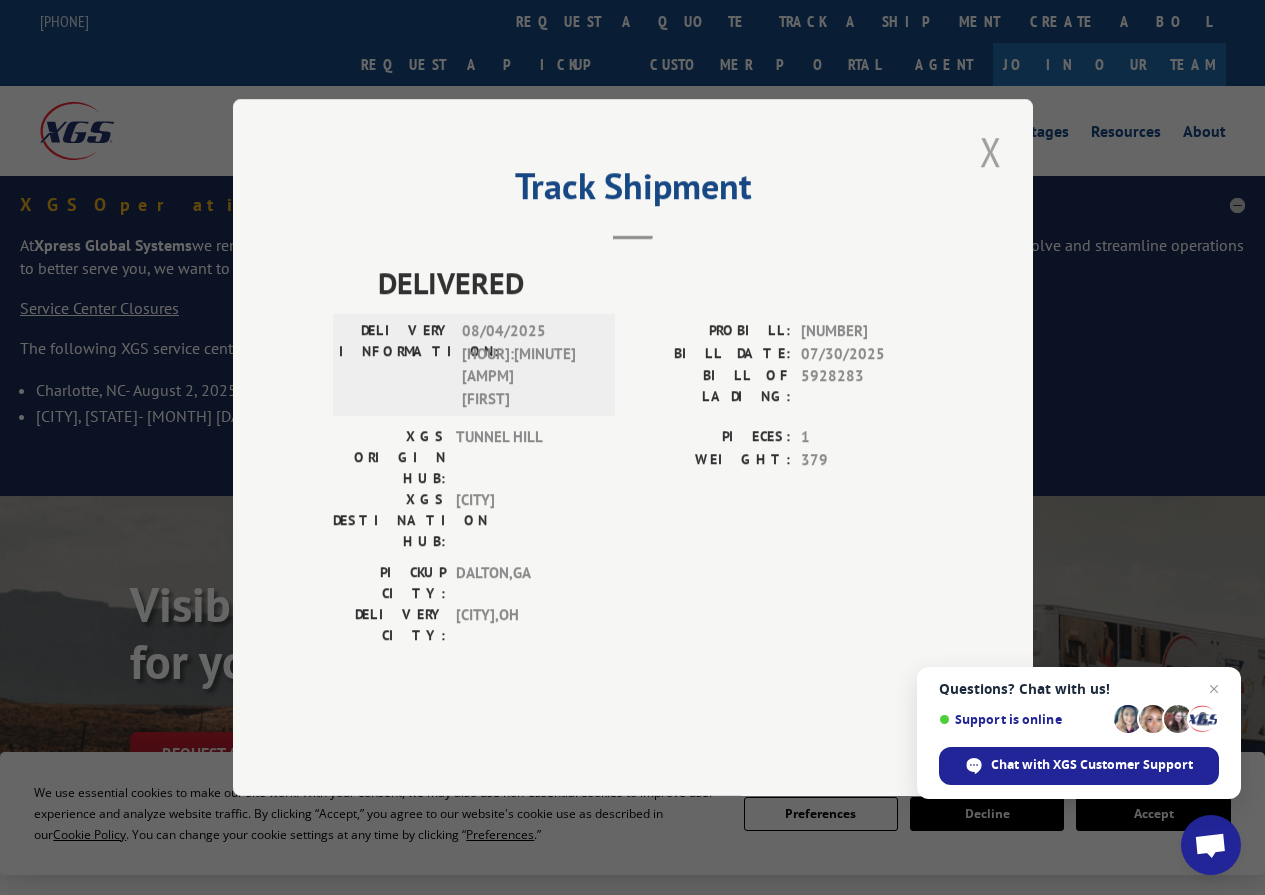 click at bounding box center [991, 151] 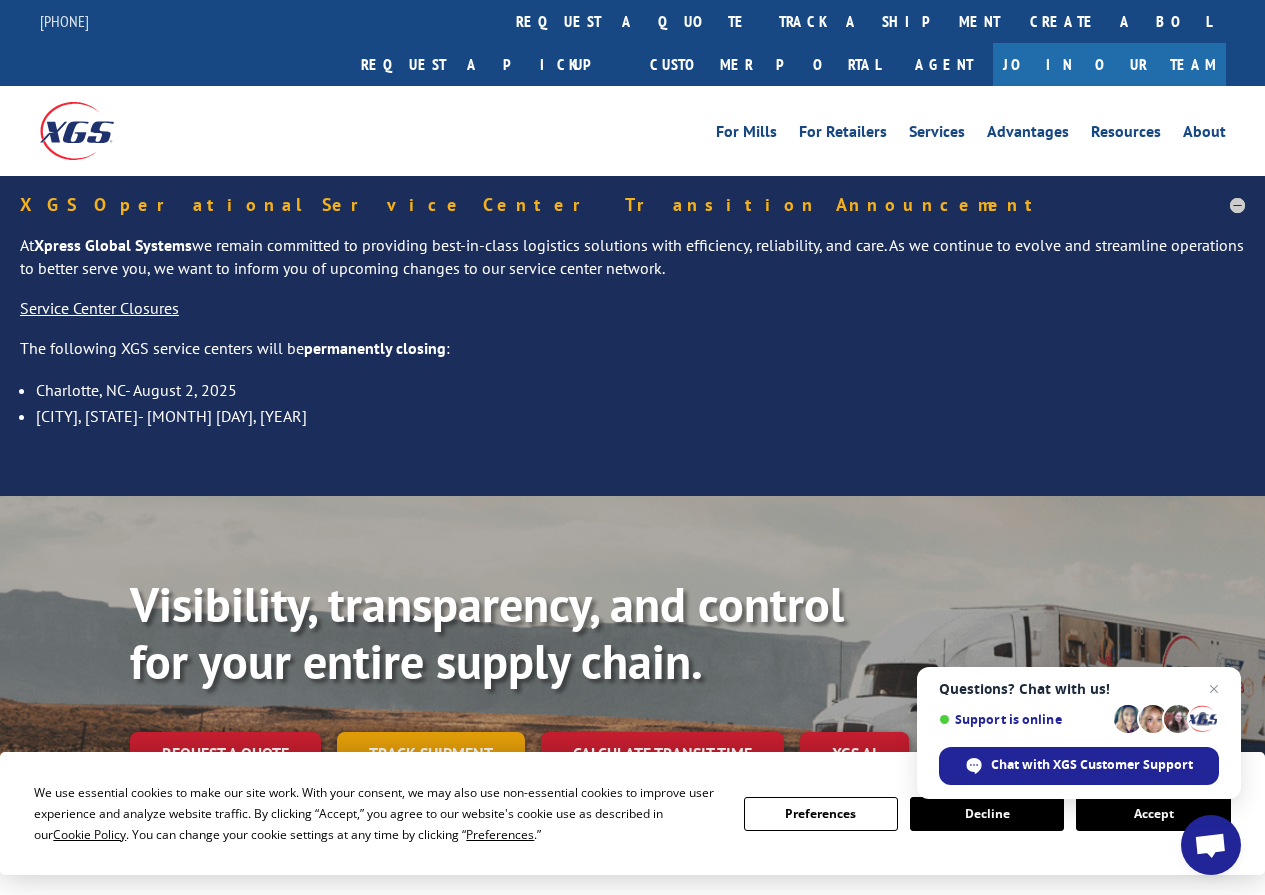 click on "Track shipment" at bounding box center [431, 753] 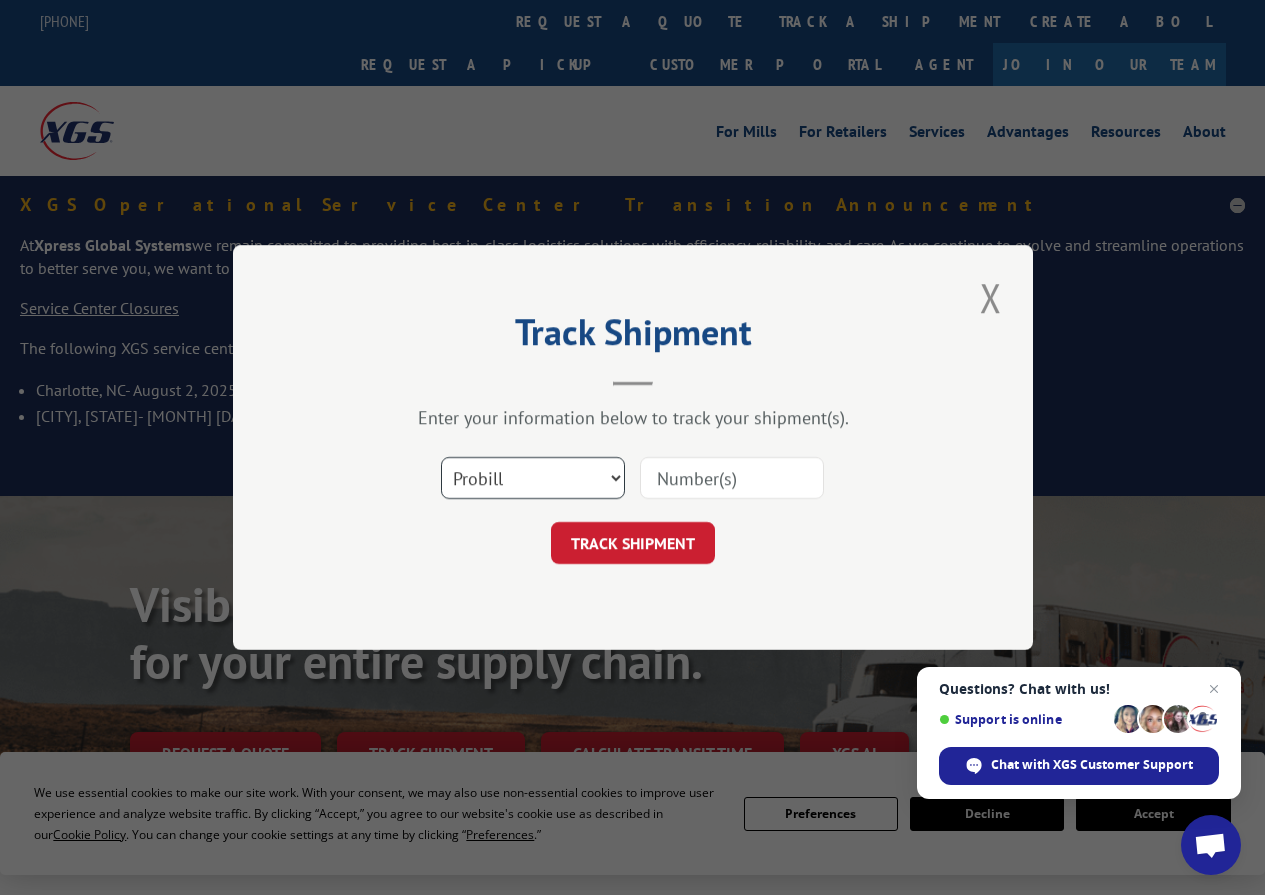 click on "Select category... Probill BOL PO" at bounding box center [533, 478] 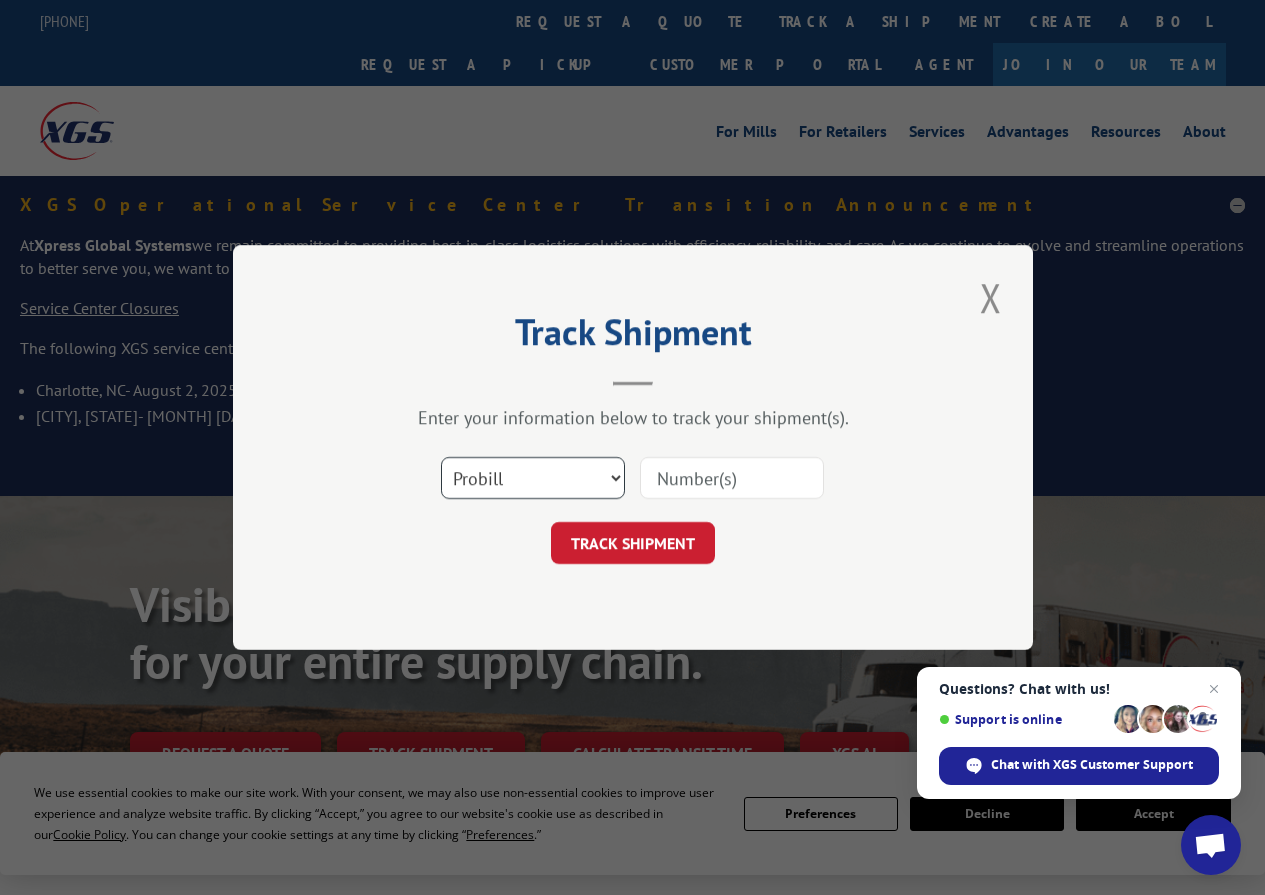 select on "po" 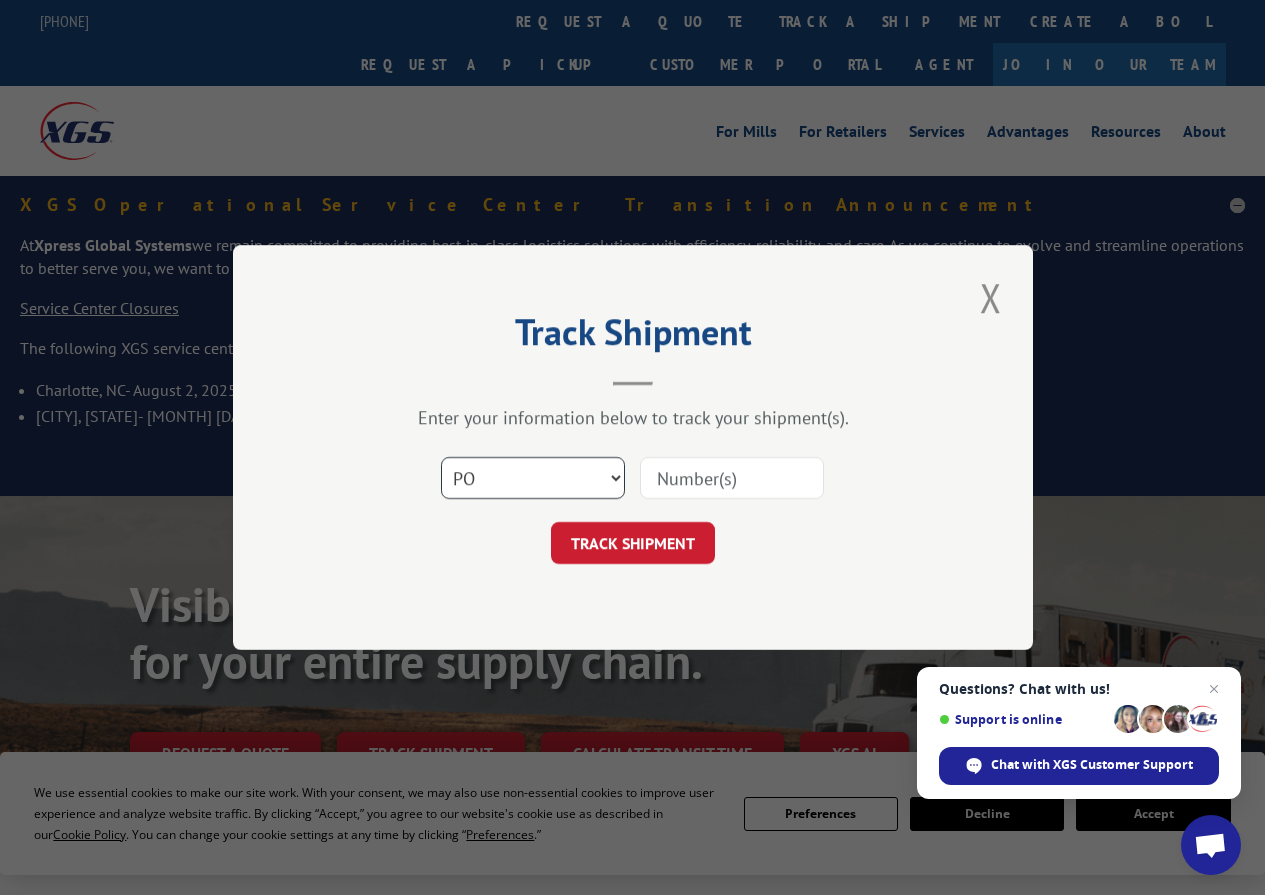 click on "Select category... Probill BOL PO" at bounding box center (533, 478) 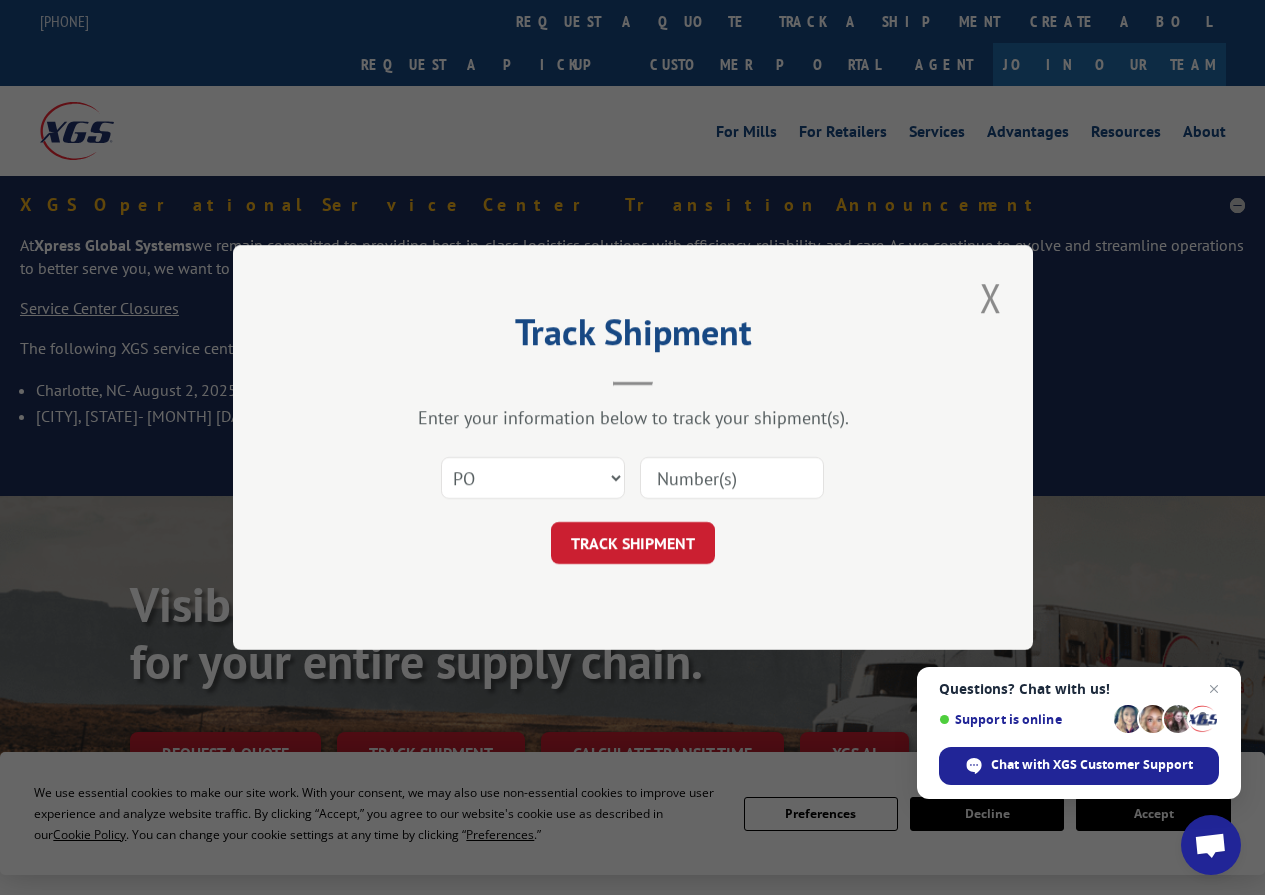 paste on "82544161" 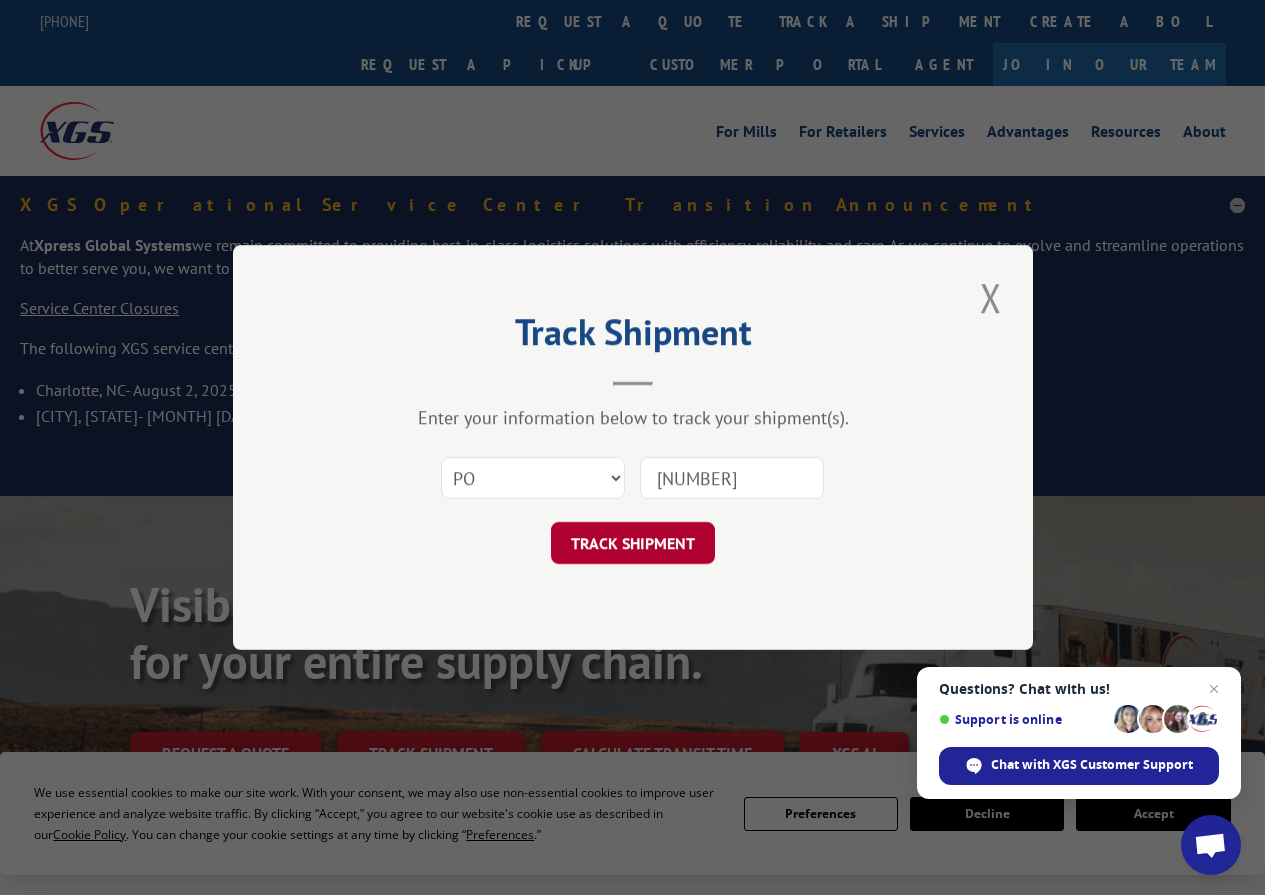 type on "82544161" 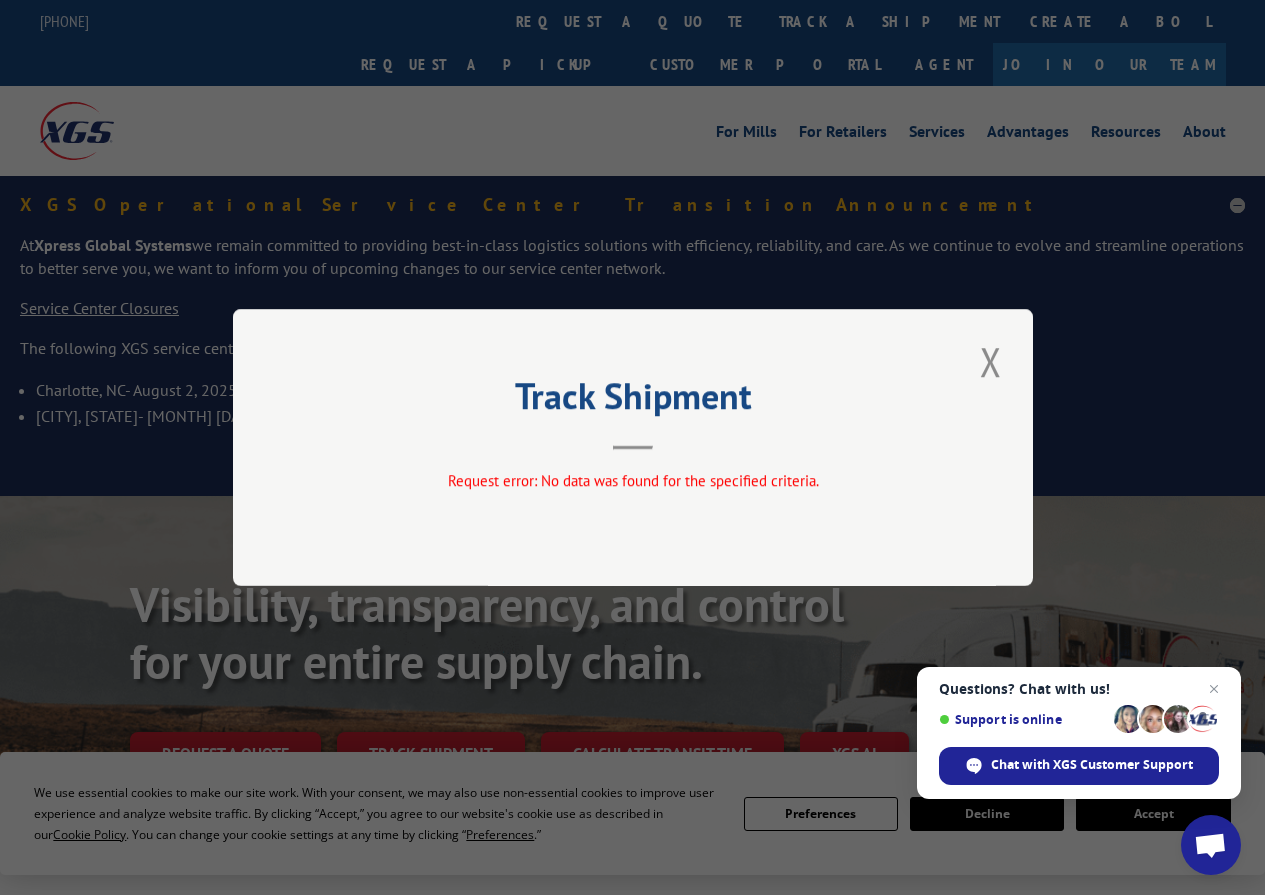 click on "Track Shipment Request error: No data was found for the specified criteria." at bounding box center (633, 447) 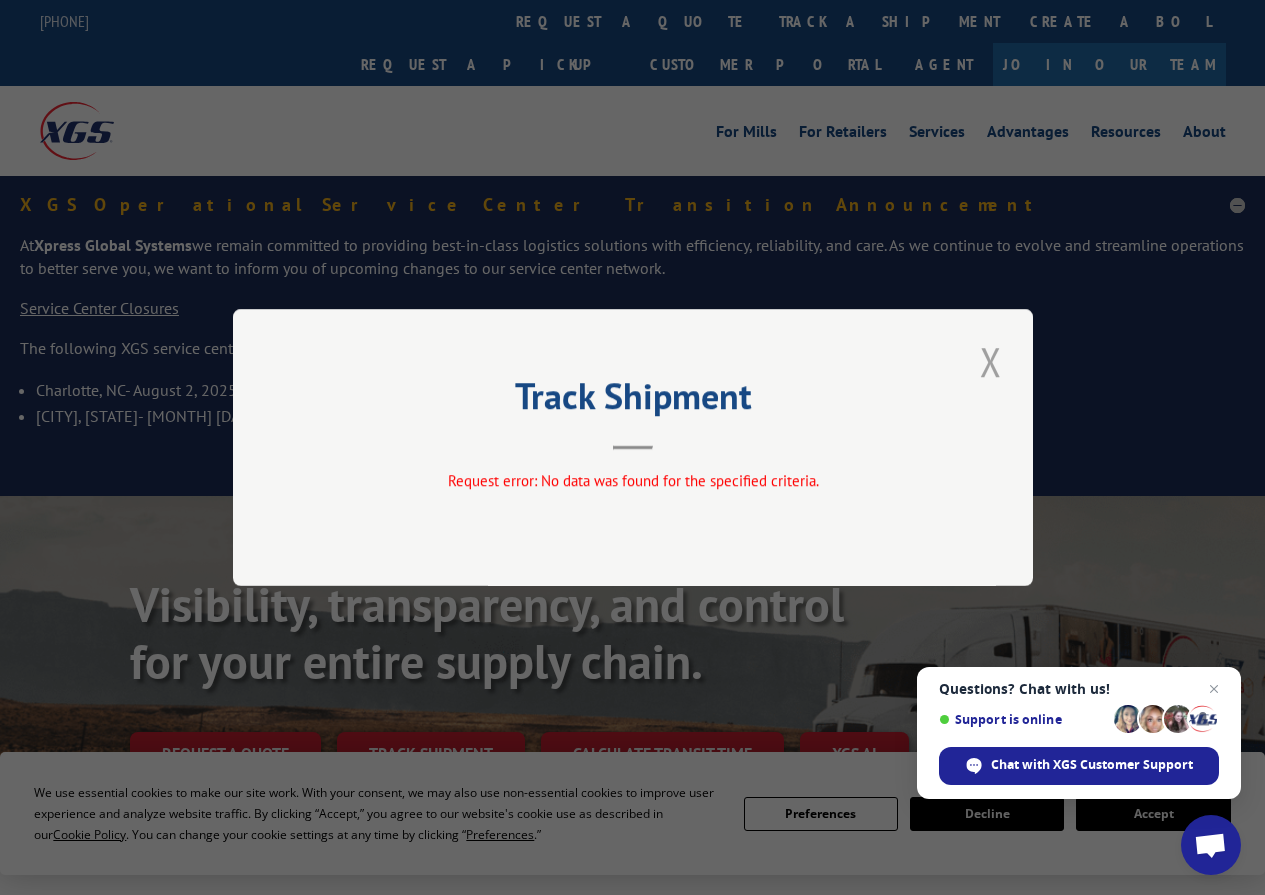click at bounding box center (991, 361) 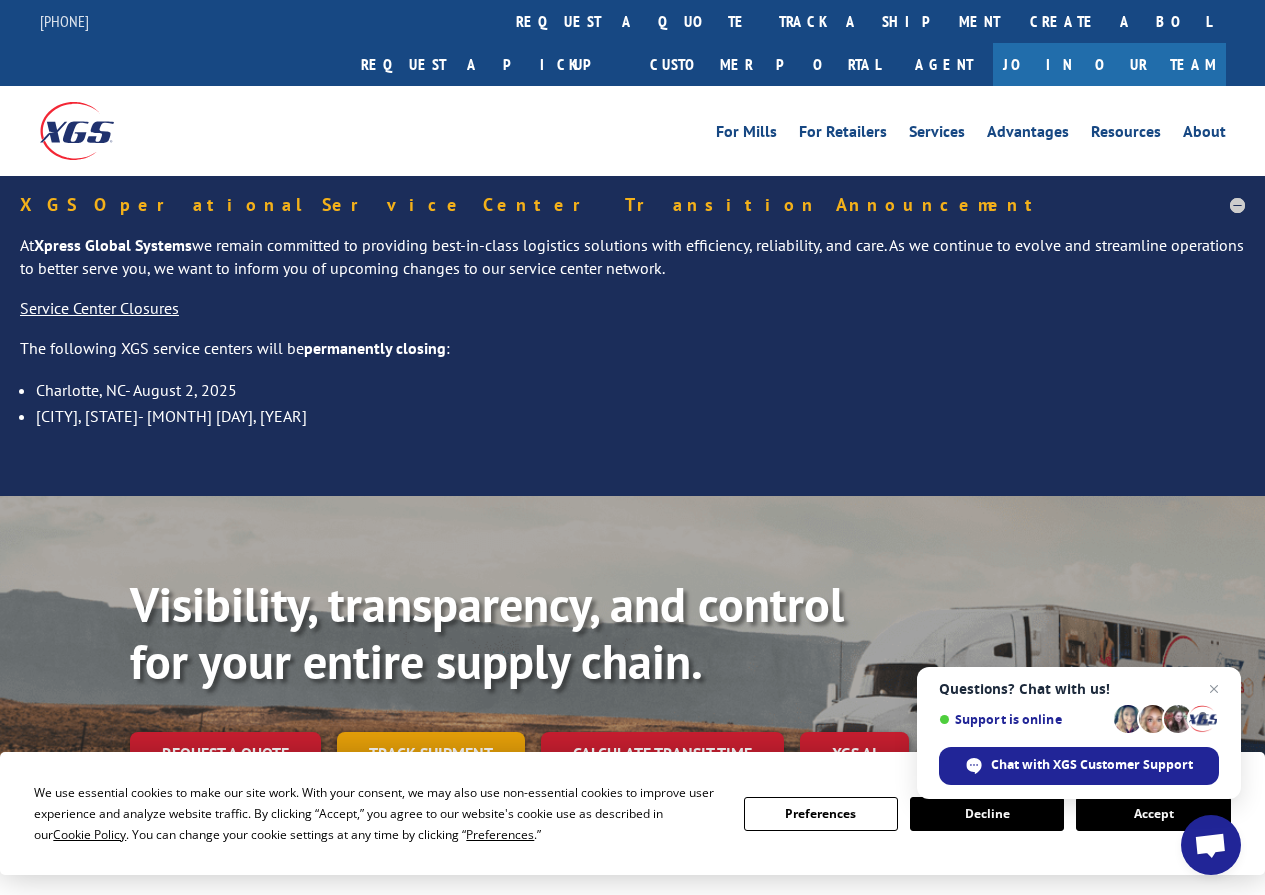 click on "Track shipment" at bounding box center [431, 753] 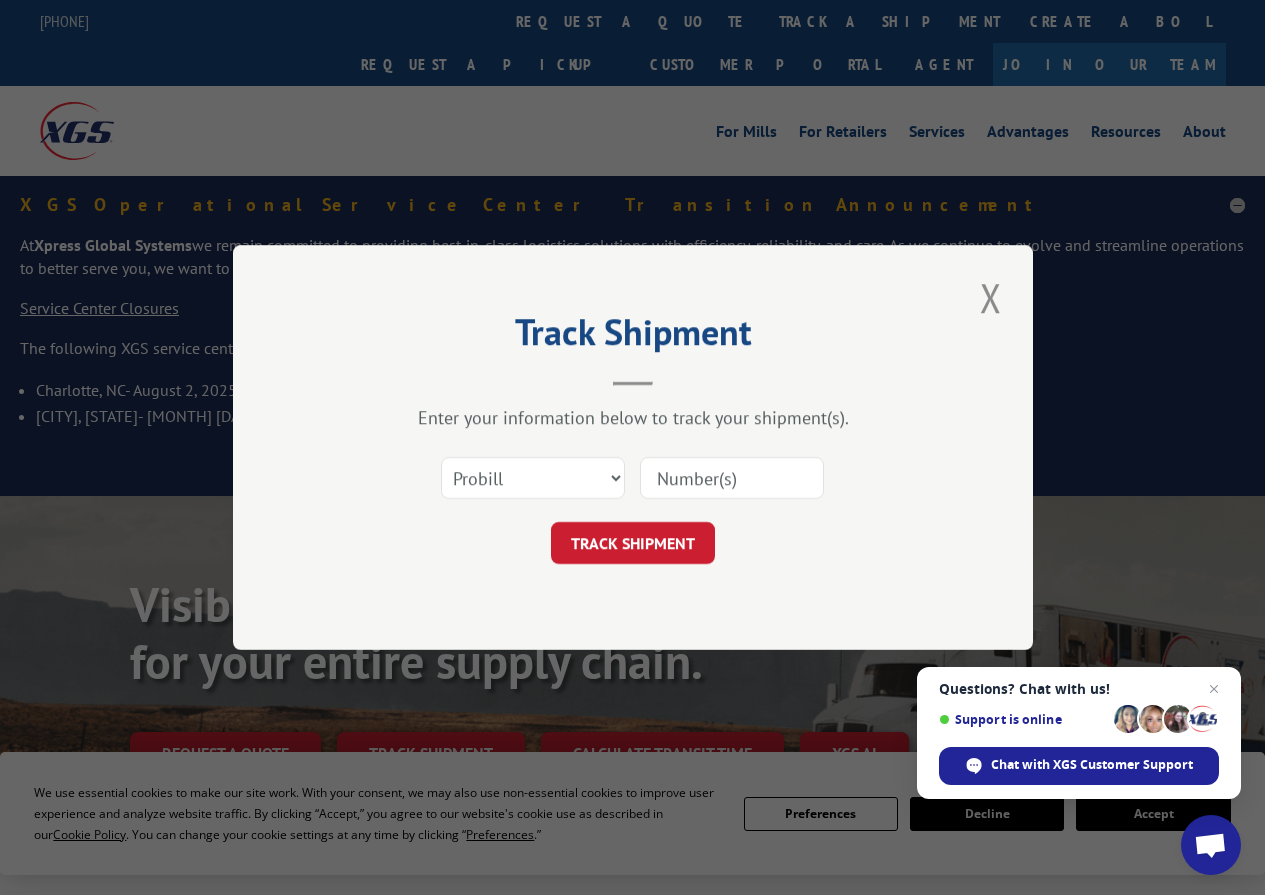 drag, startPoint x: 527, startPoint y: 453, endPoint x: 527, endPoint y: 472, distance: 19 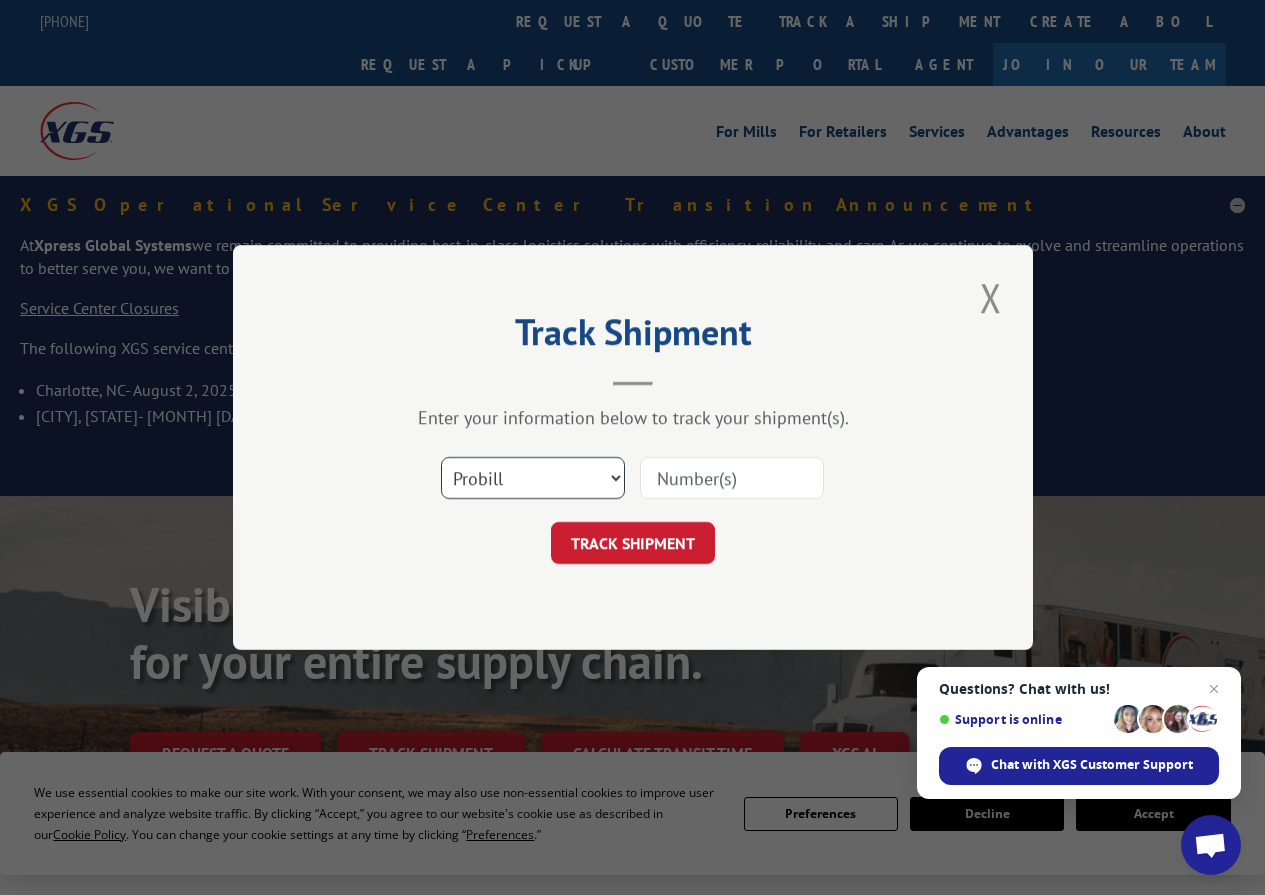 click on "Select category... Probill BOL PO" at bounding box center (533, 478) 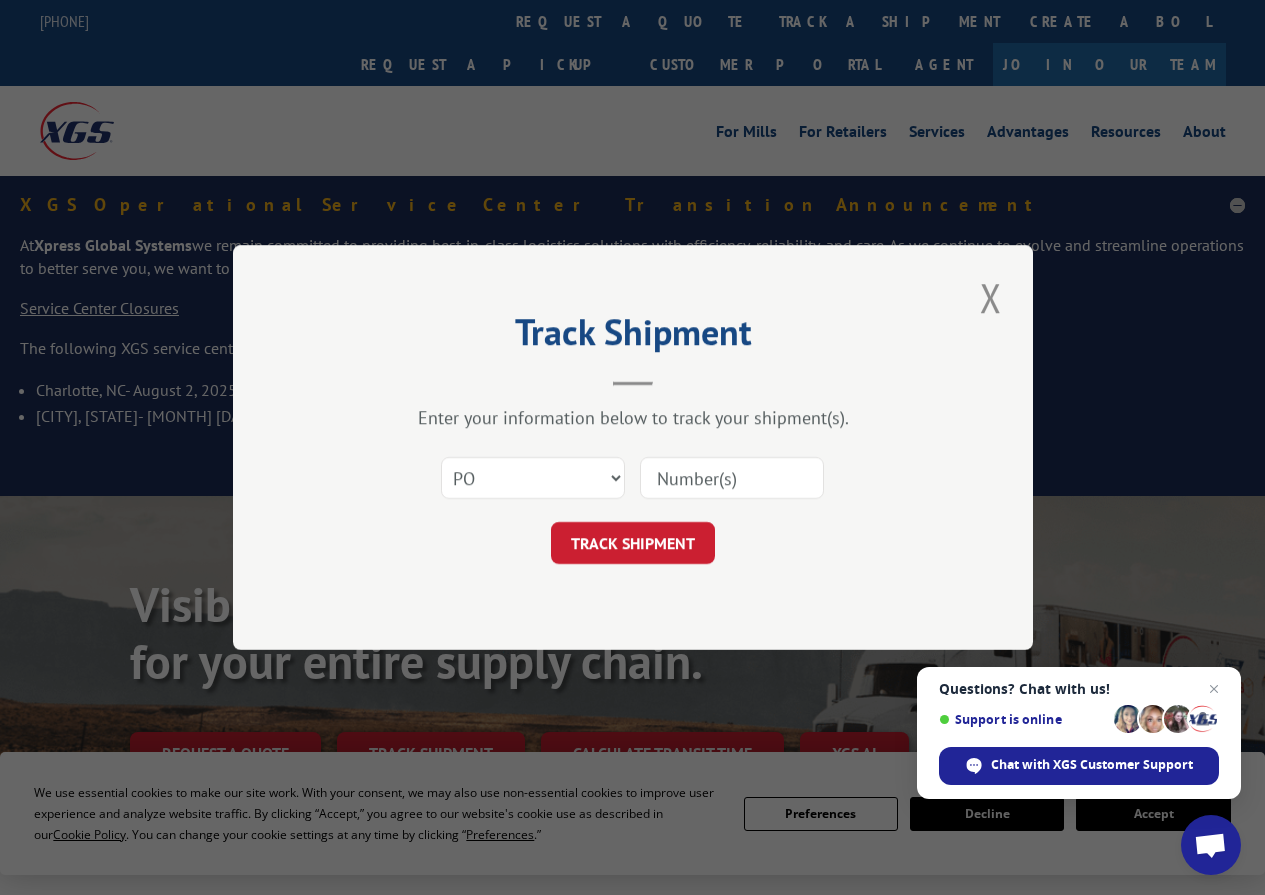 paste on "82544161" 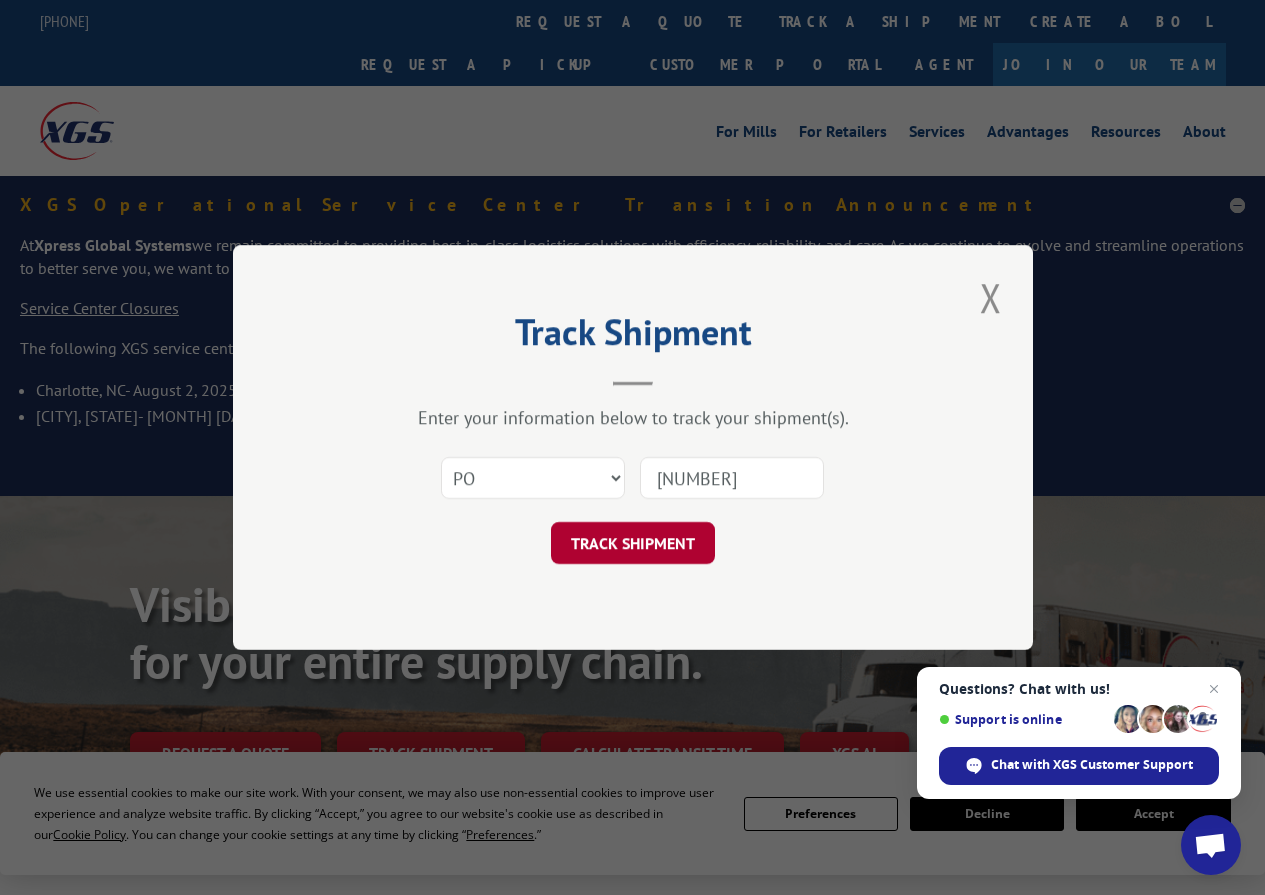 type on "82544161" 